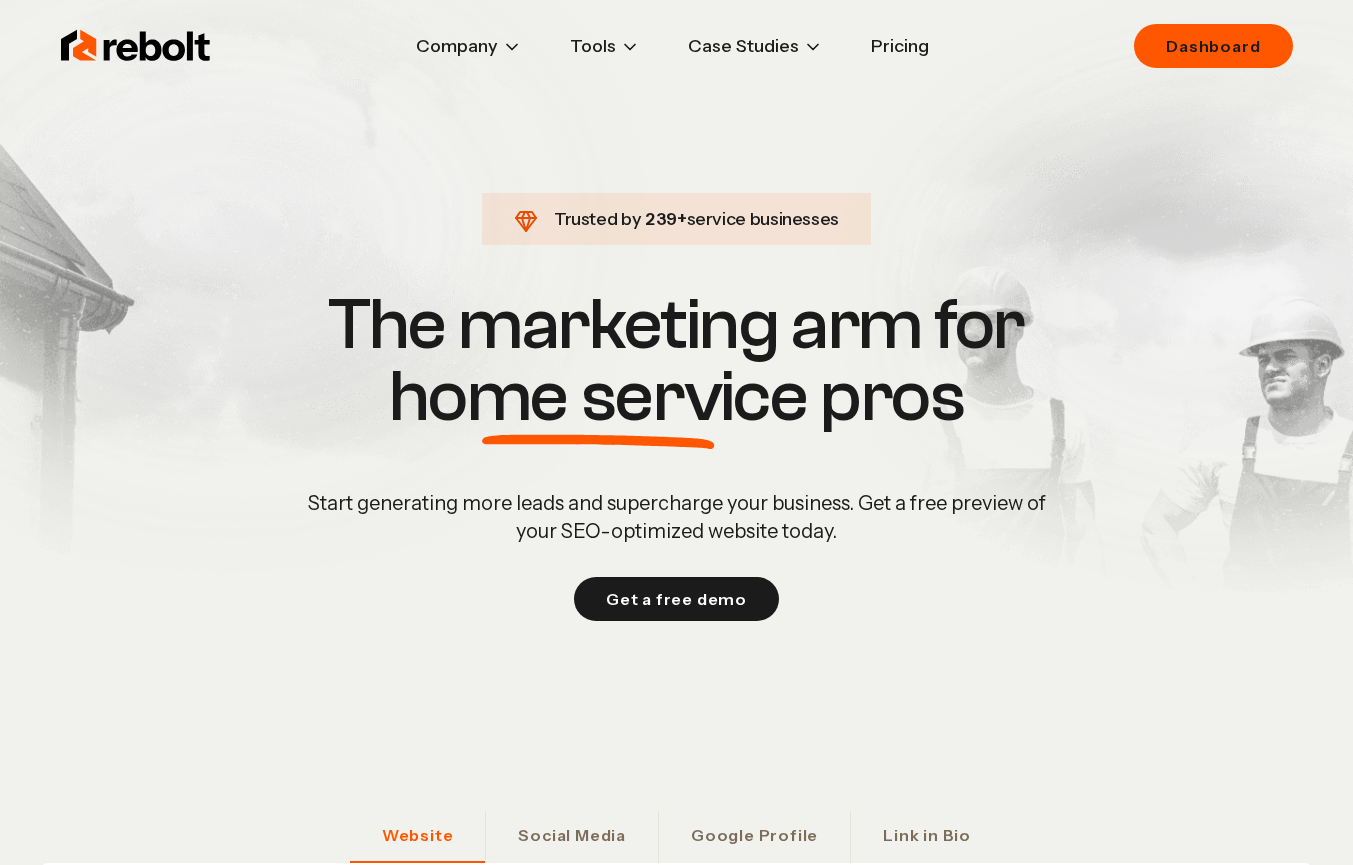 scroll, scrollTop: 0, scrollLeft: 0, axis: both 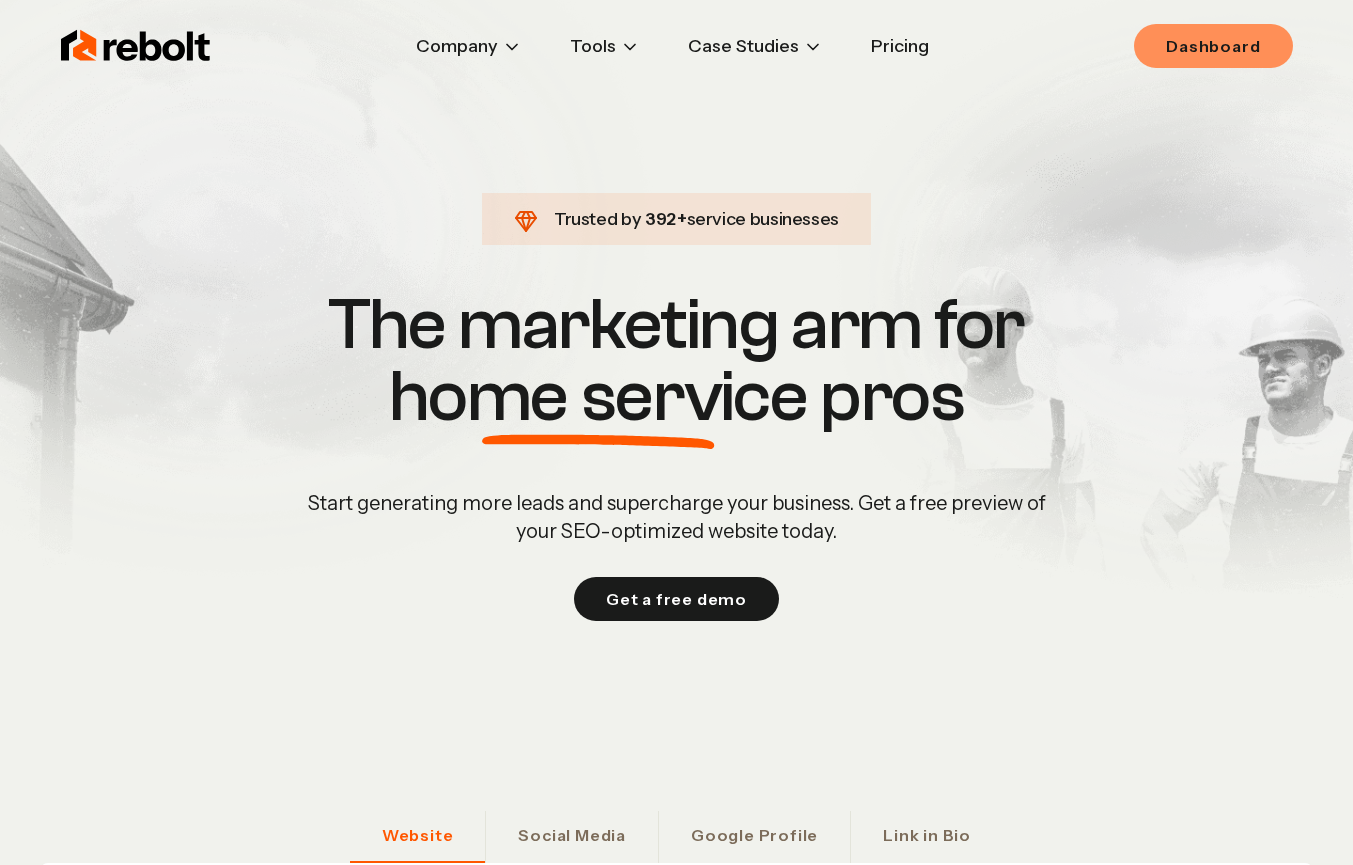 click on "Dashboard" at bounding box center (1213, 46) 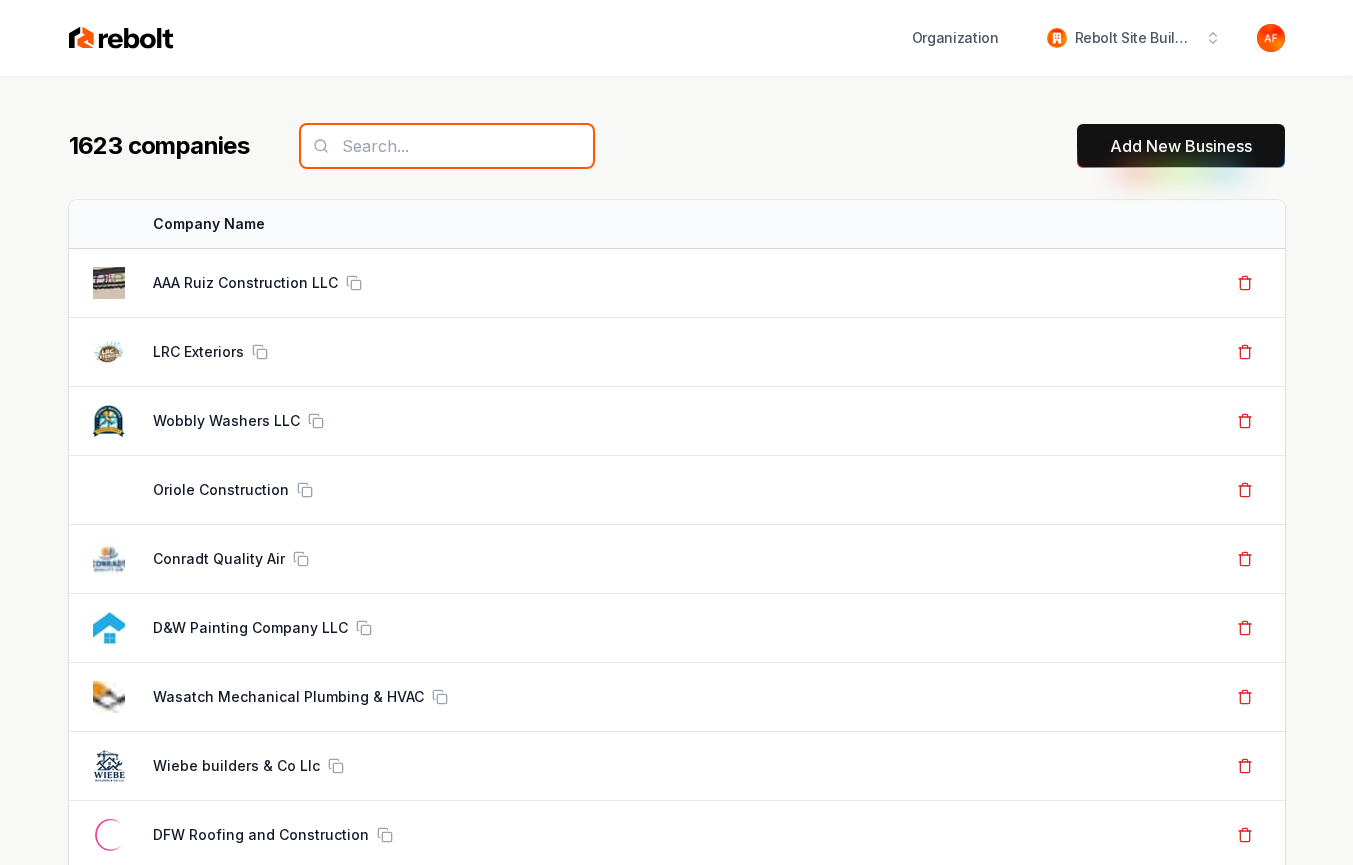 click at bounding box center [447, 146] 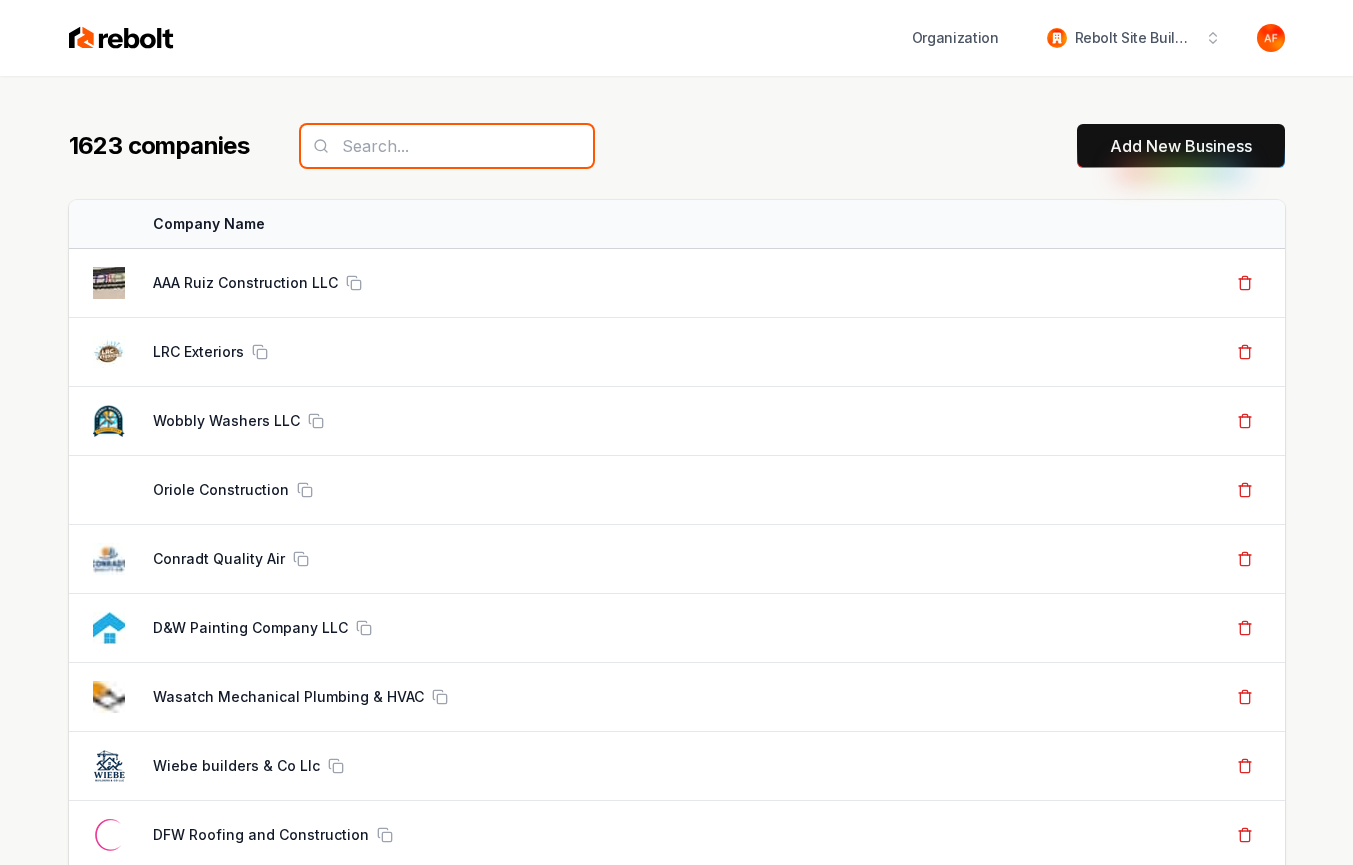 click at bounding box center [447, 146] 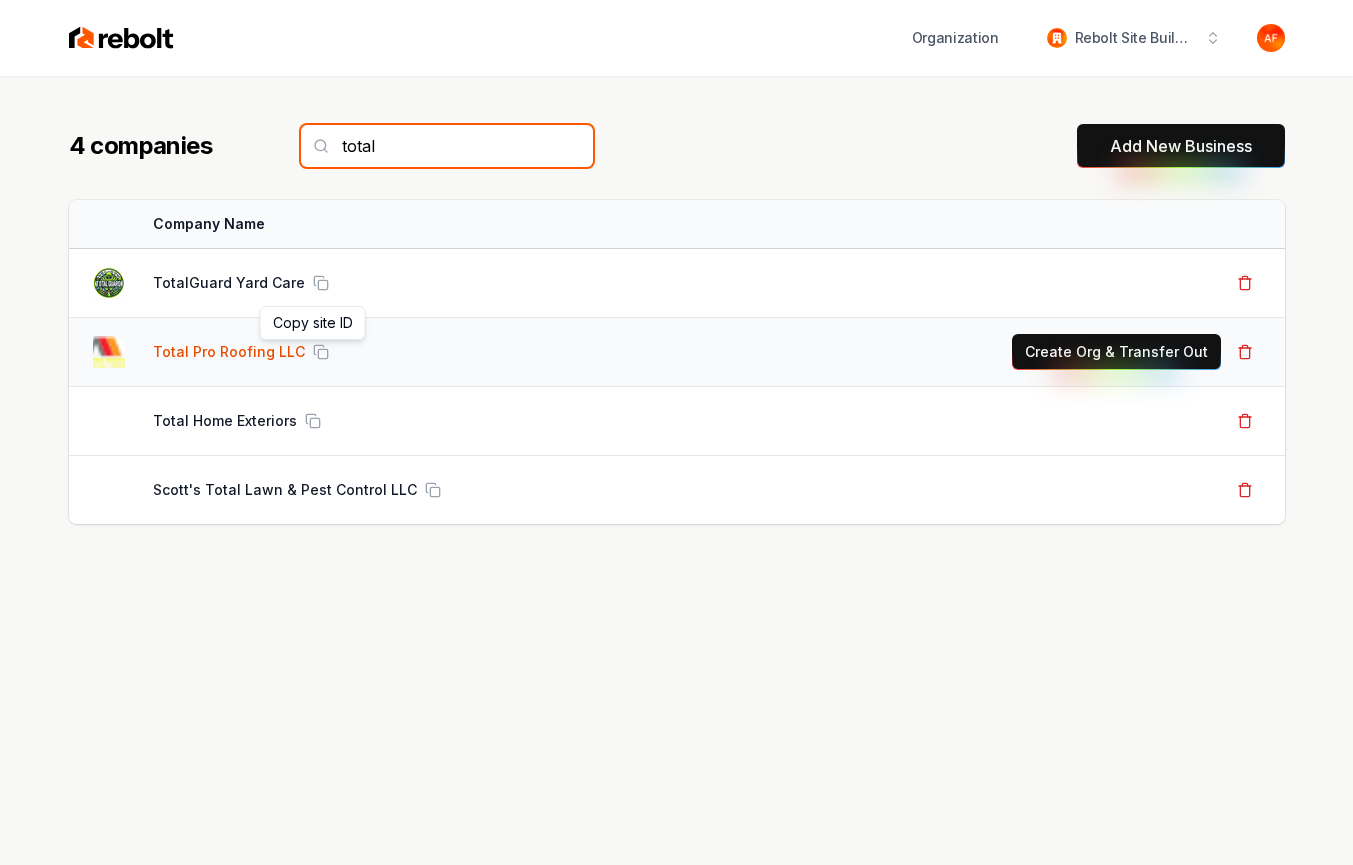 type on "total" 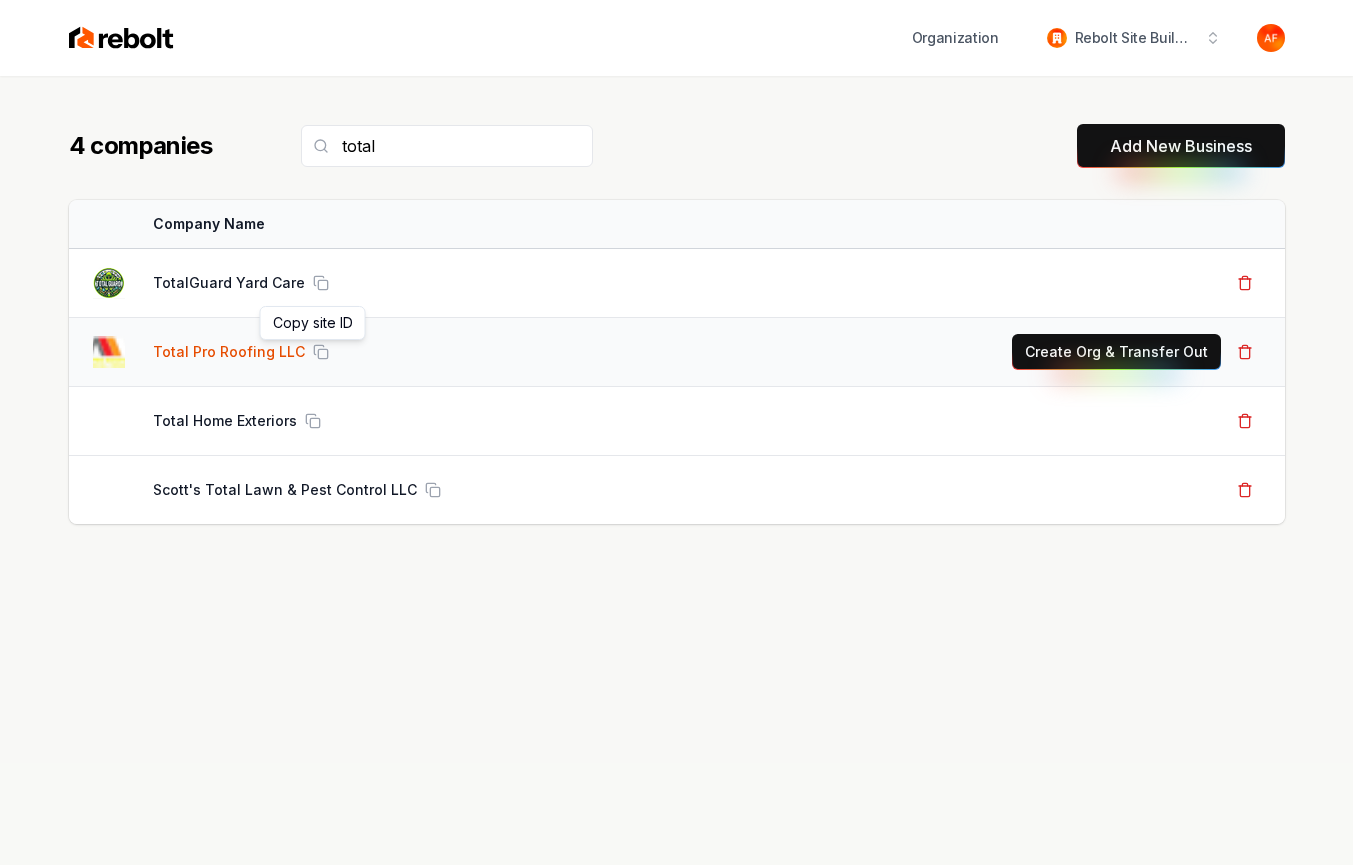 click on "Total Pro Roofing LLC" at bounding box center (229, 352) 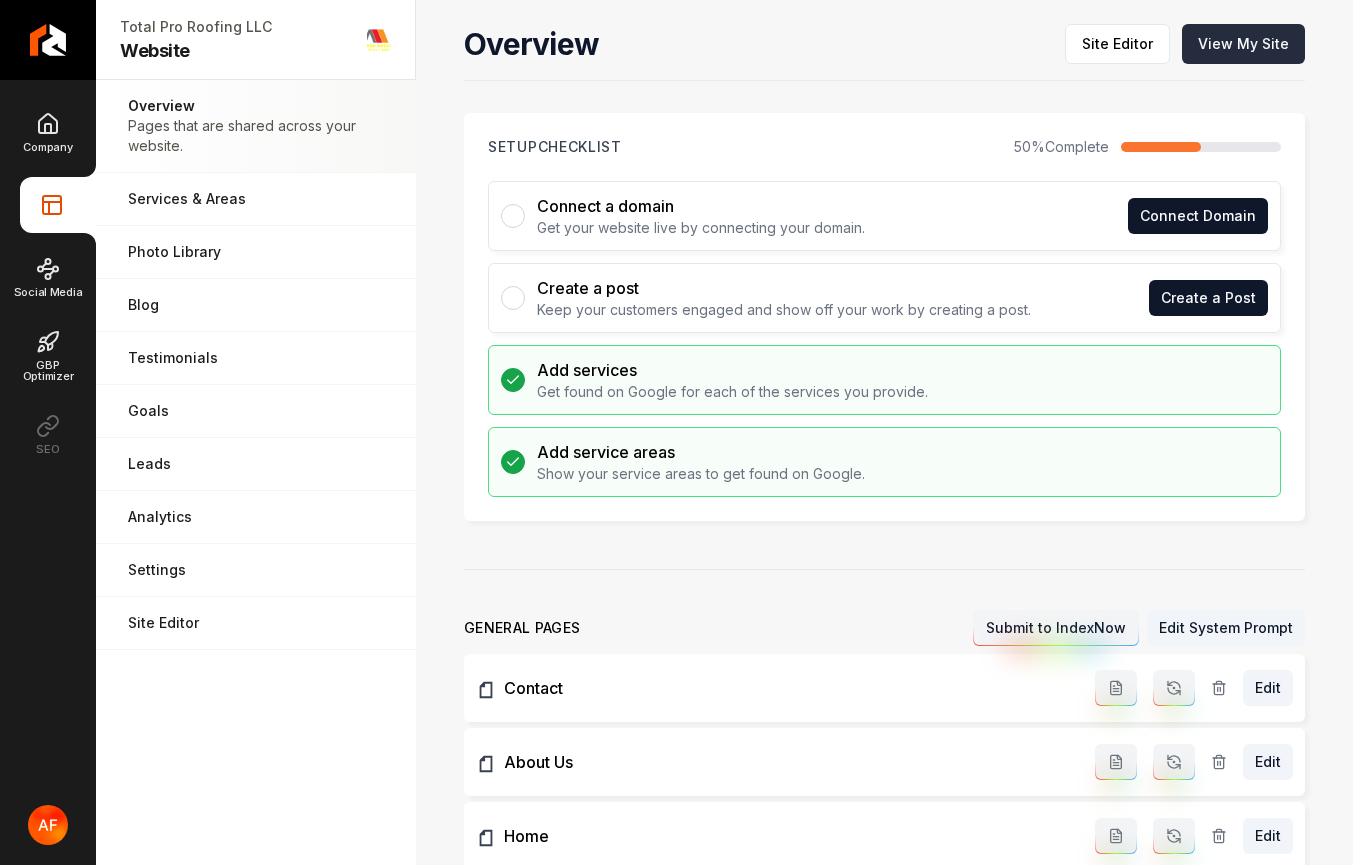 click on "View My Site" at bounding box center [1243, 44] 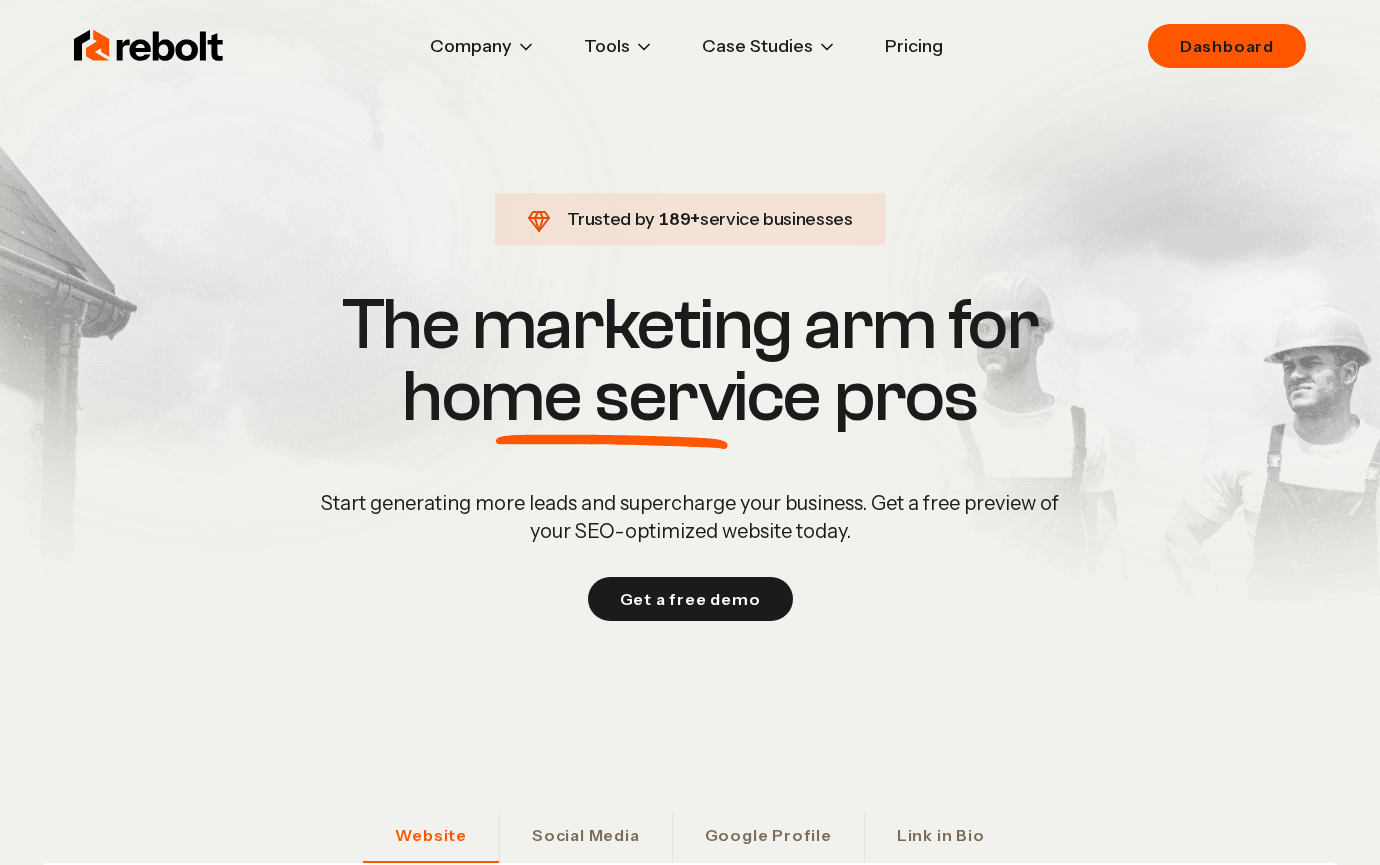 scroll, scrollTop: 0, scrollLeft: 0, axis: both 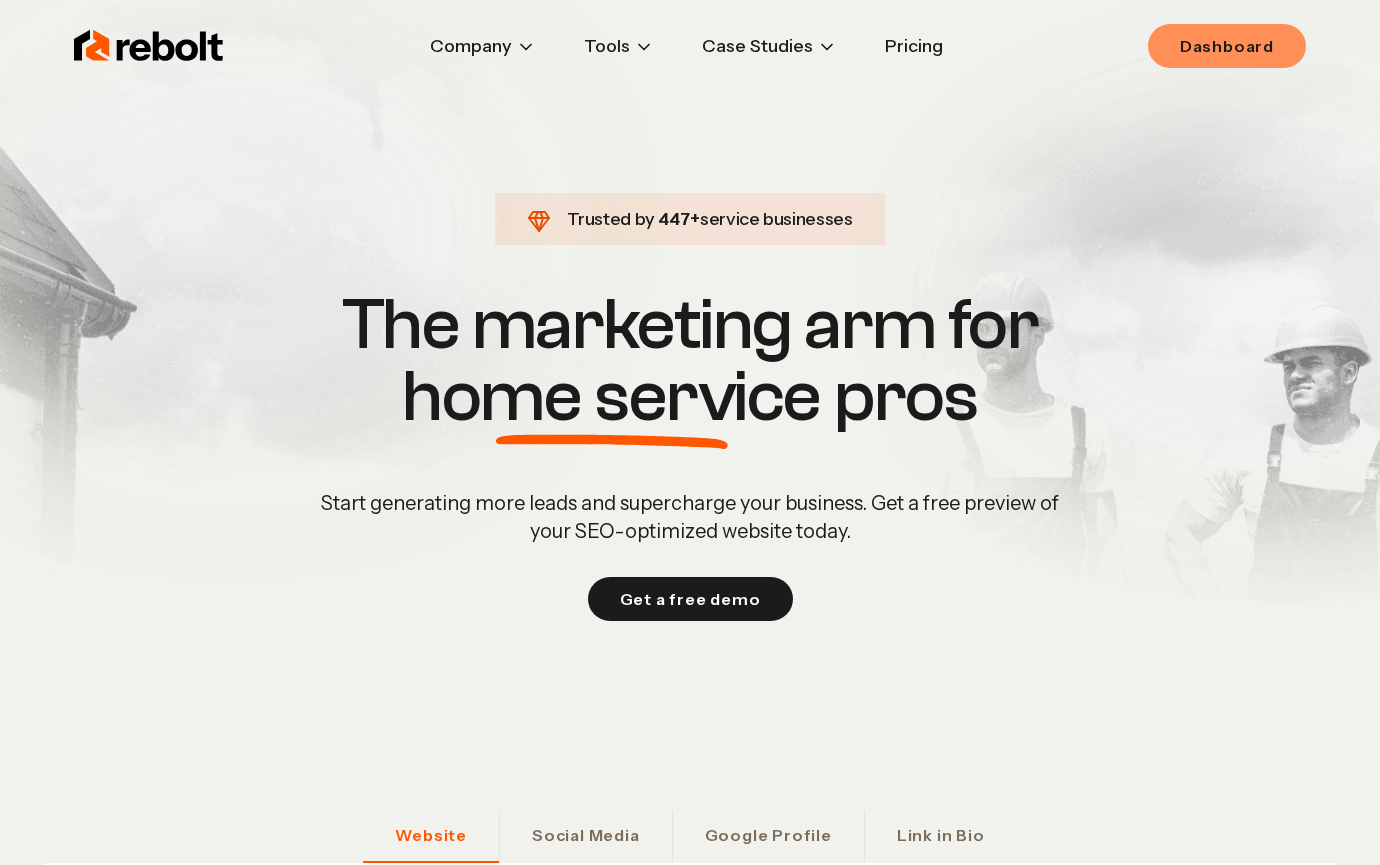 click on "Dashboard" at bounding box center [1227, 46] 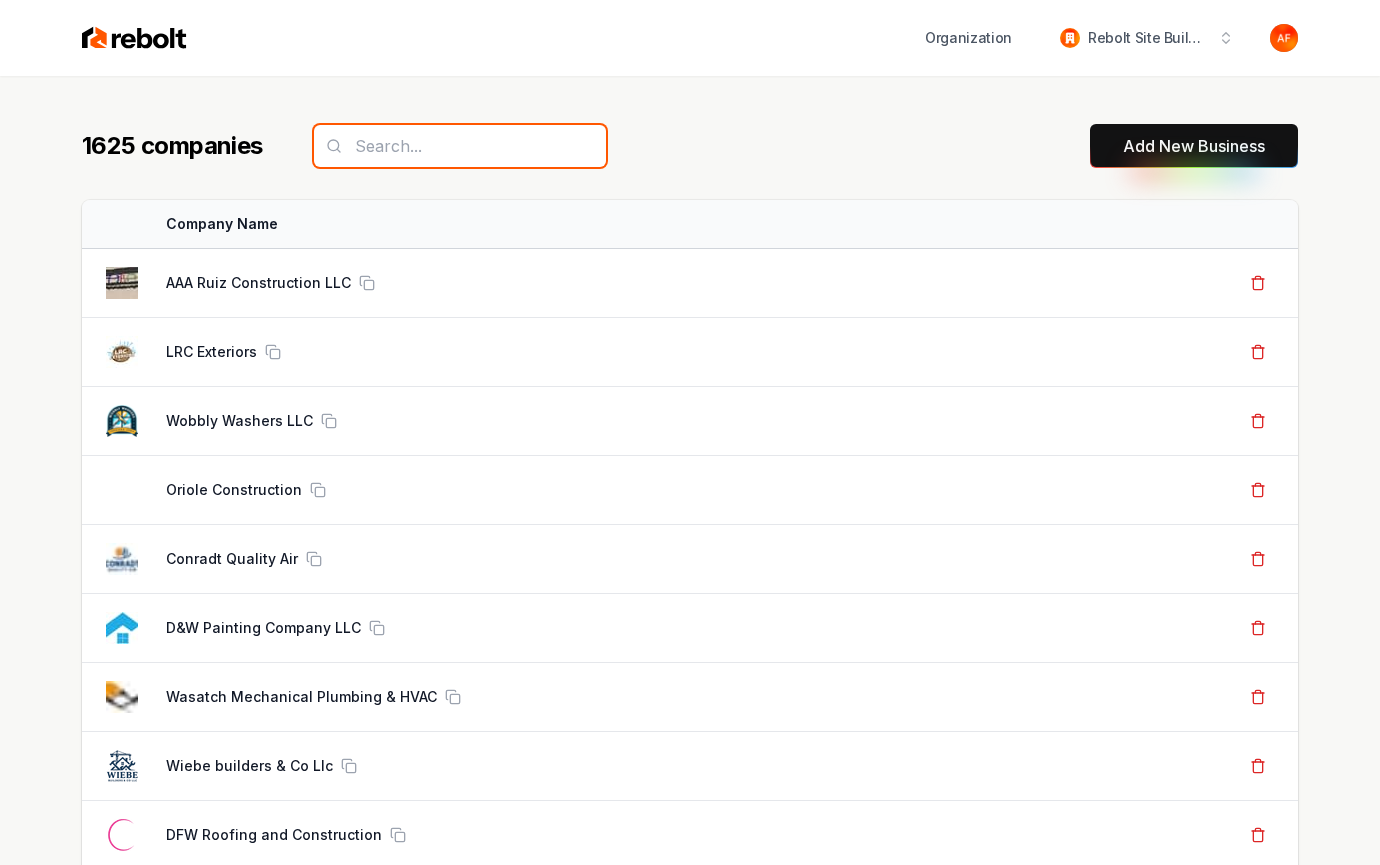 click at bounding box center (460, 146) 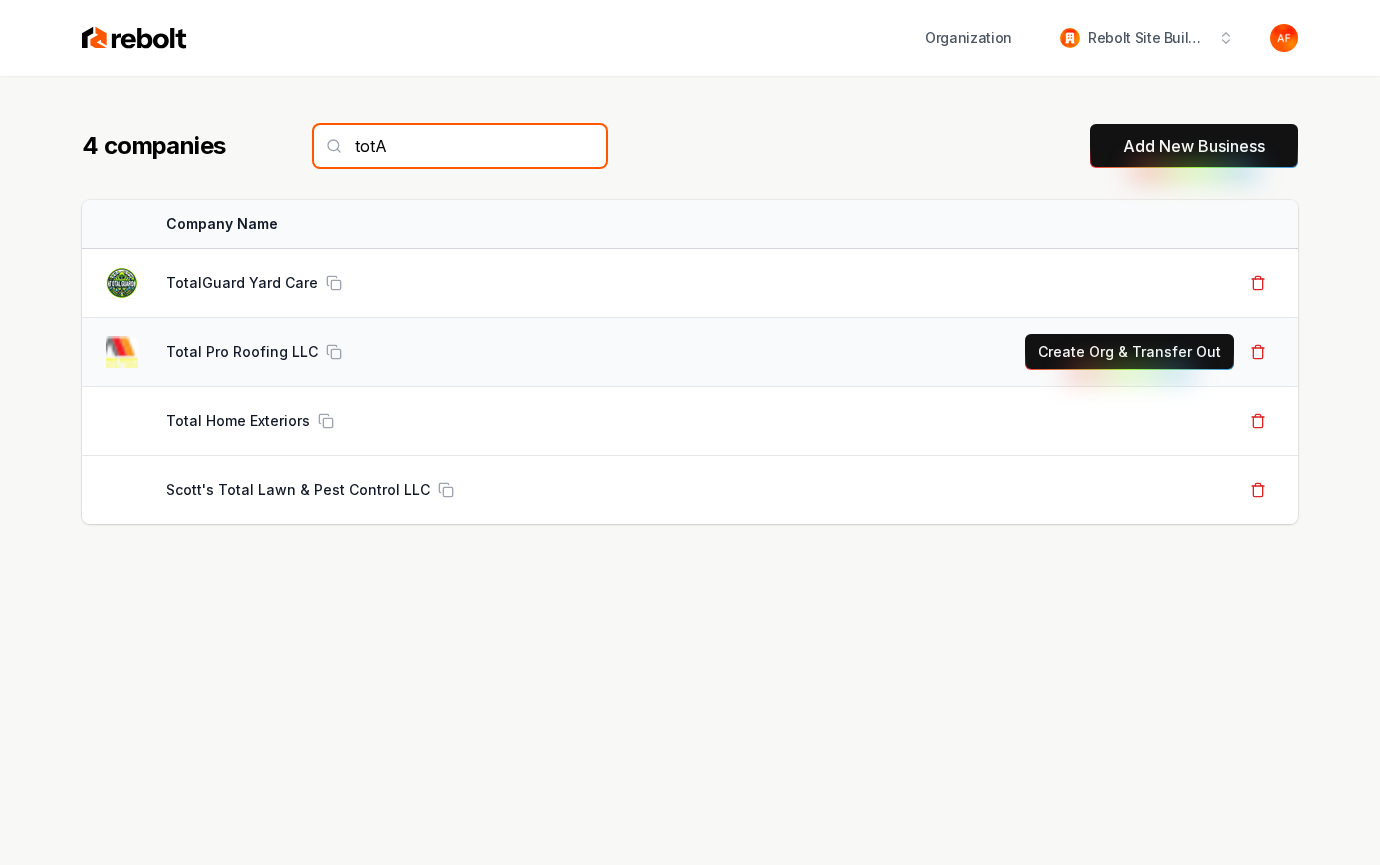 type on "totA" 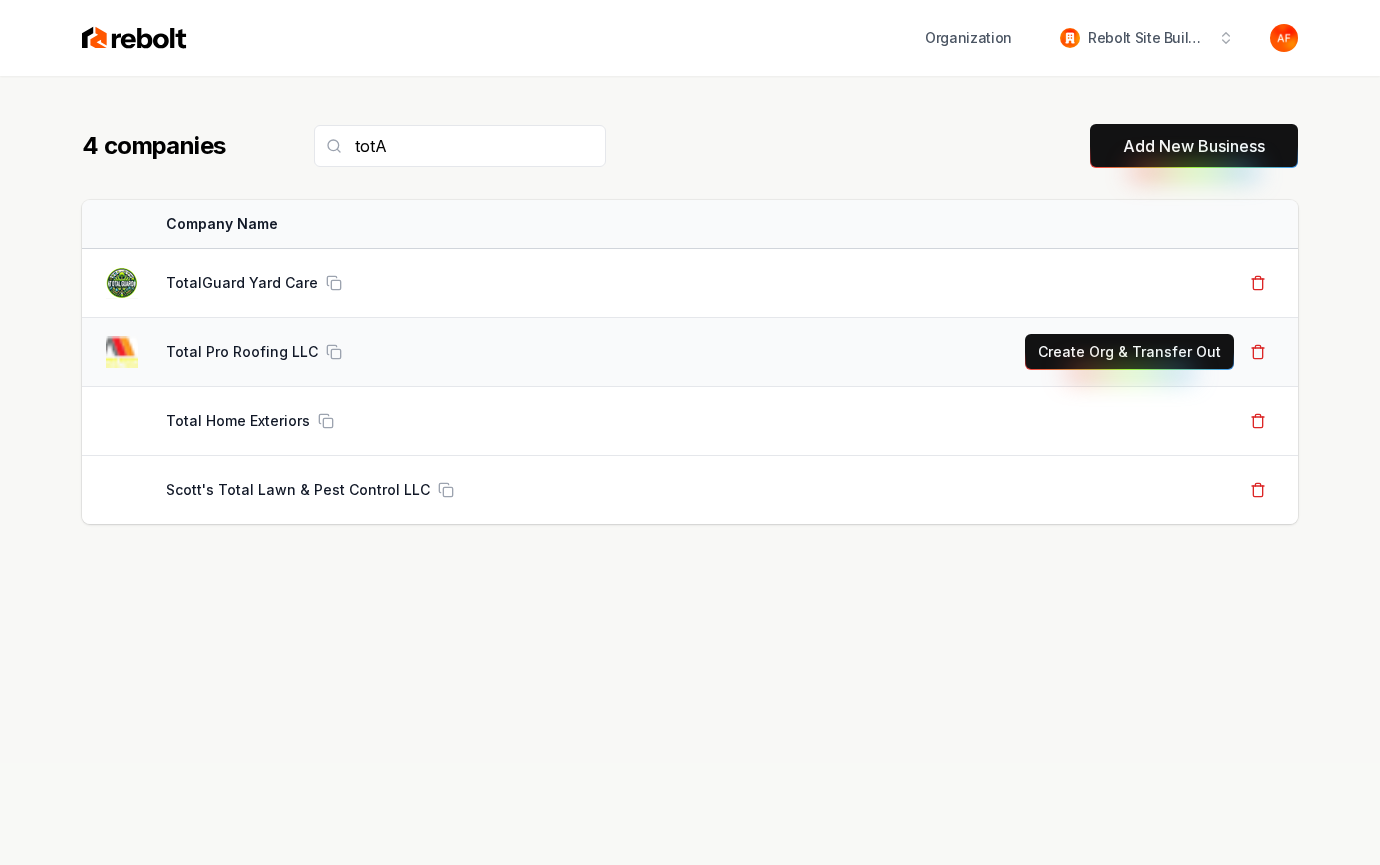 click on "Create Org & Transfer Out" at bounding box center [1129, 352] 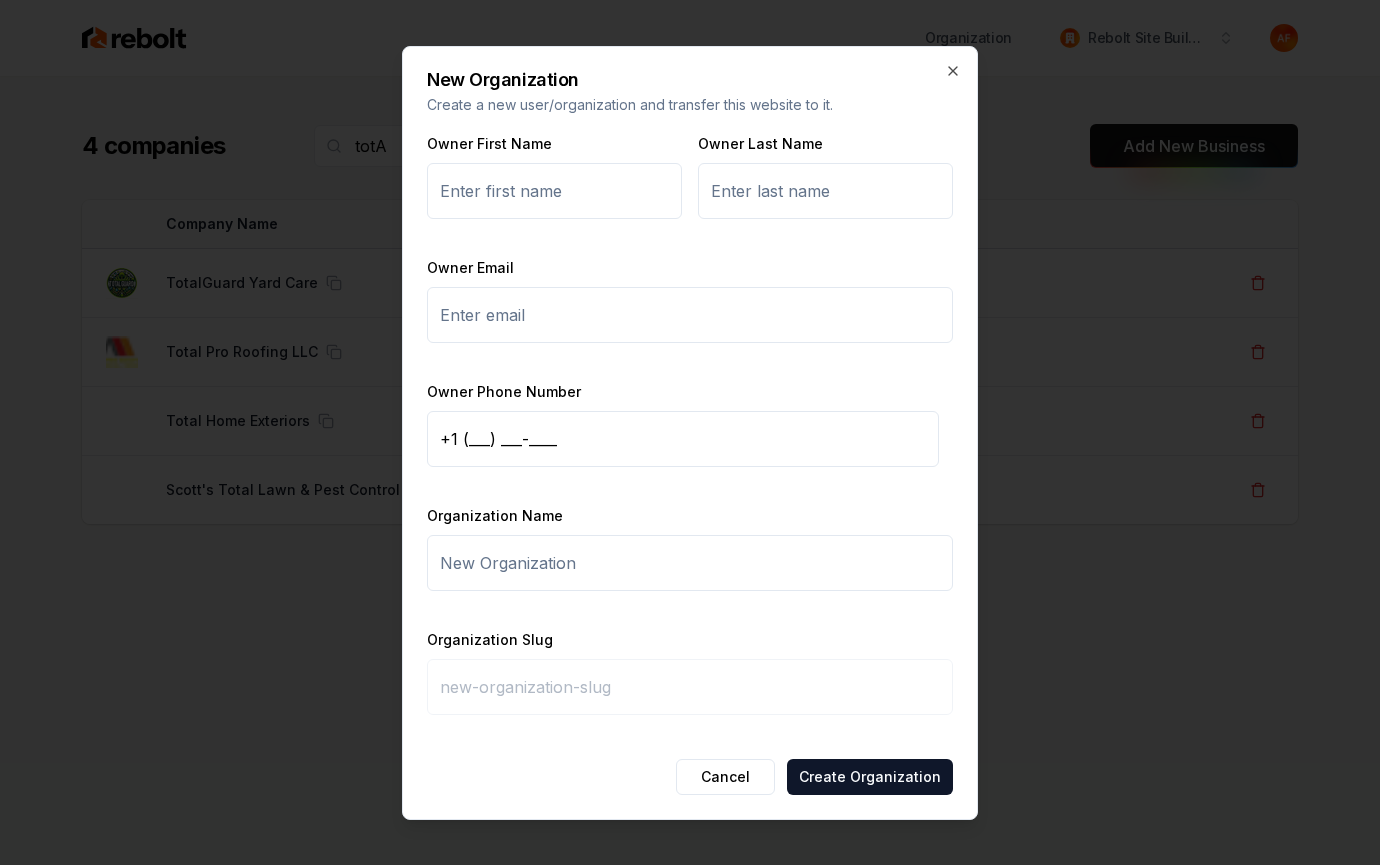 click on "Owner First Name" at bounding box center [554, 191] 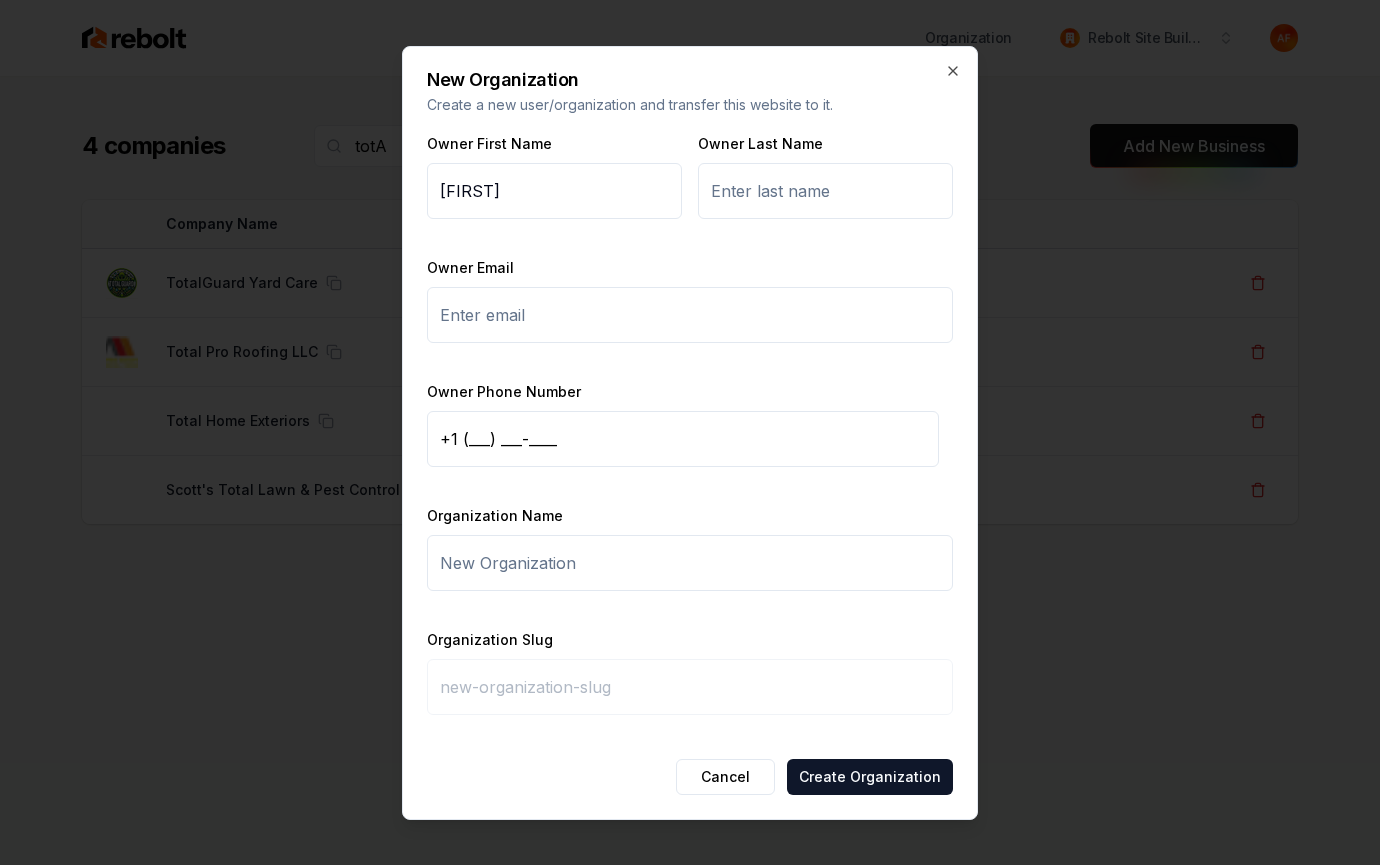 type on "Duane" 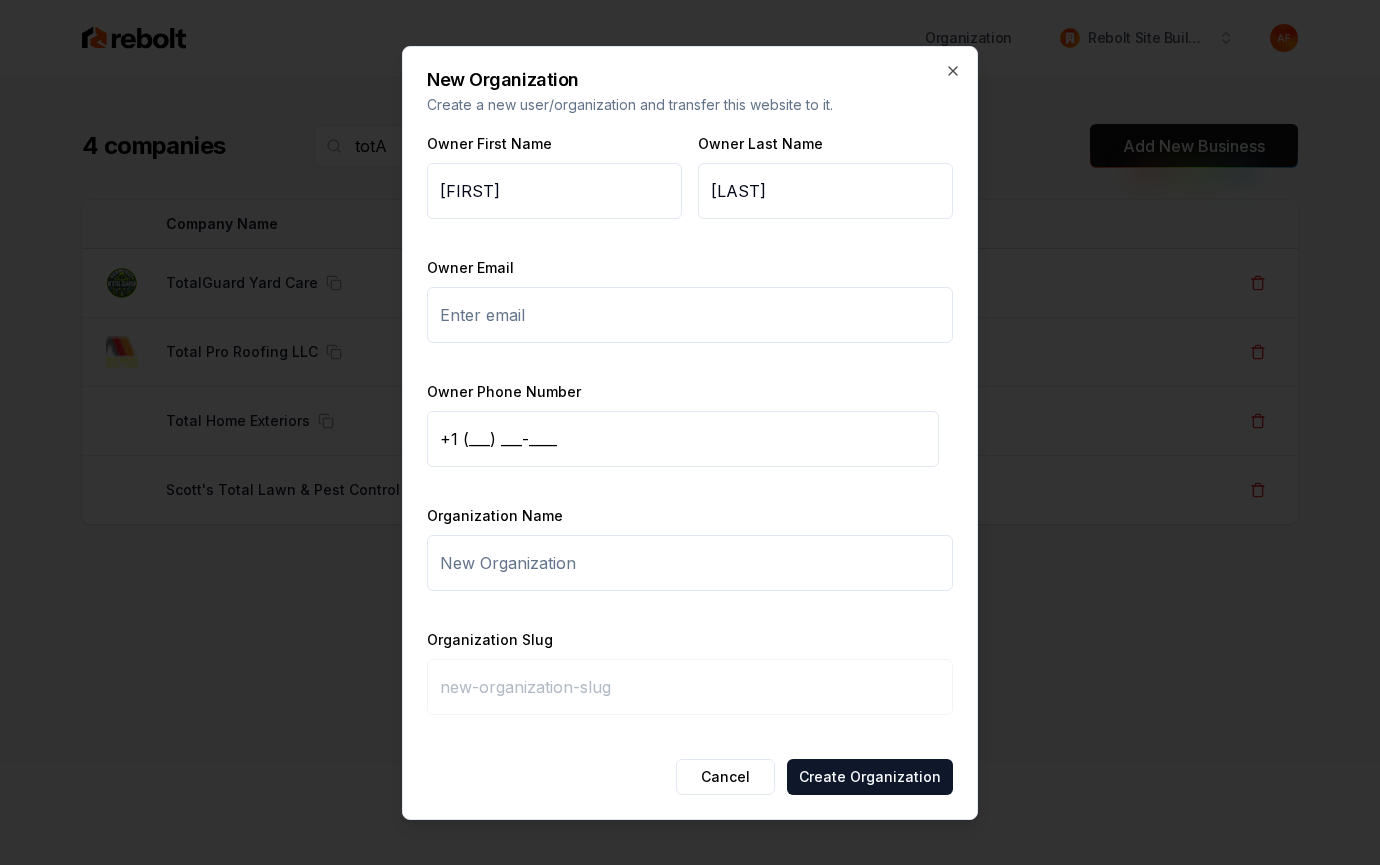 type on "Huddleston" 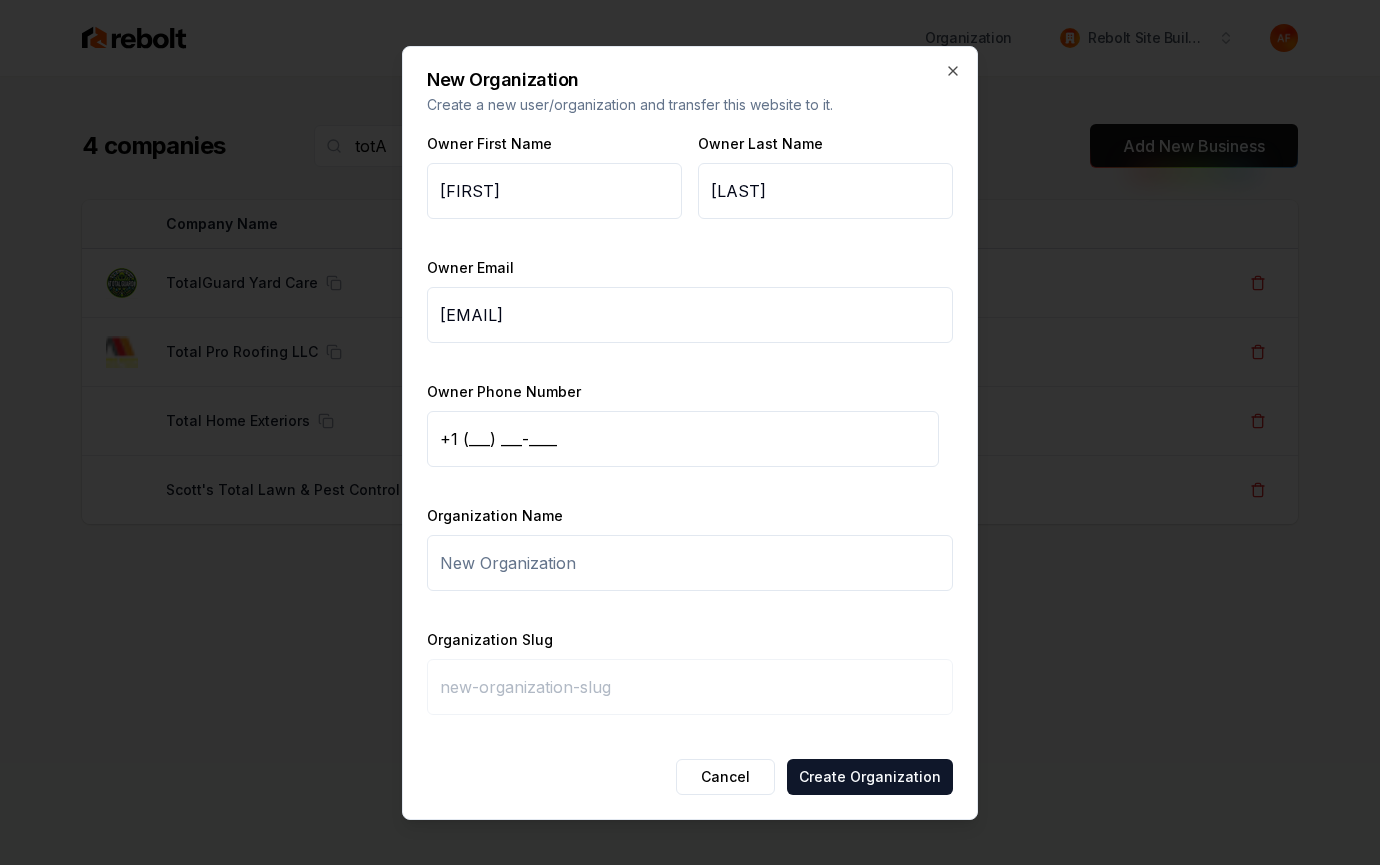 type on "totalproroofingllc@gmail.com" 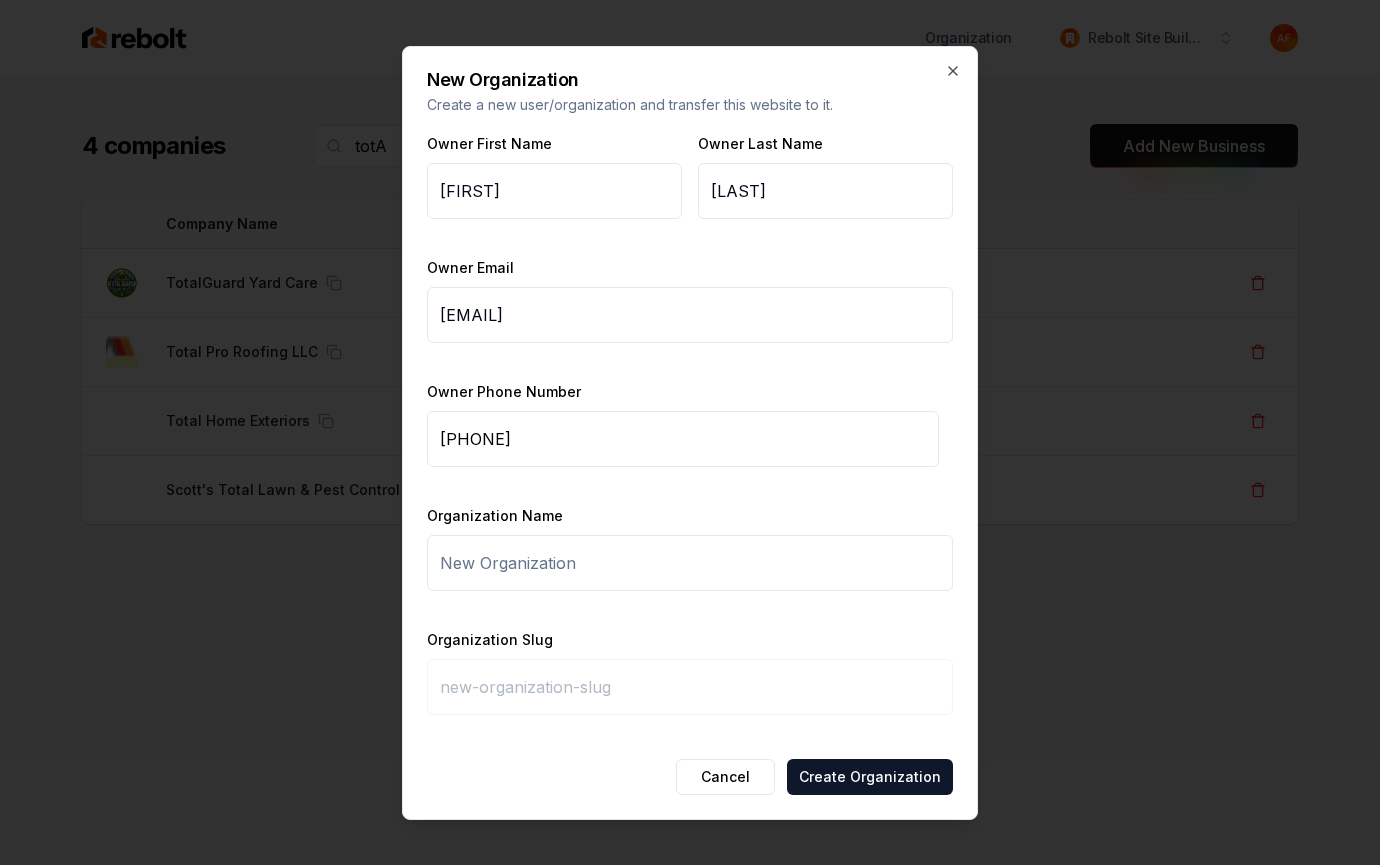 paste 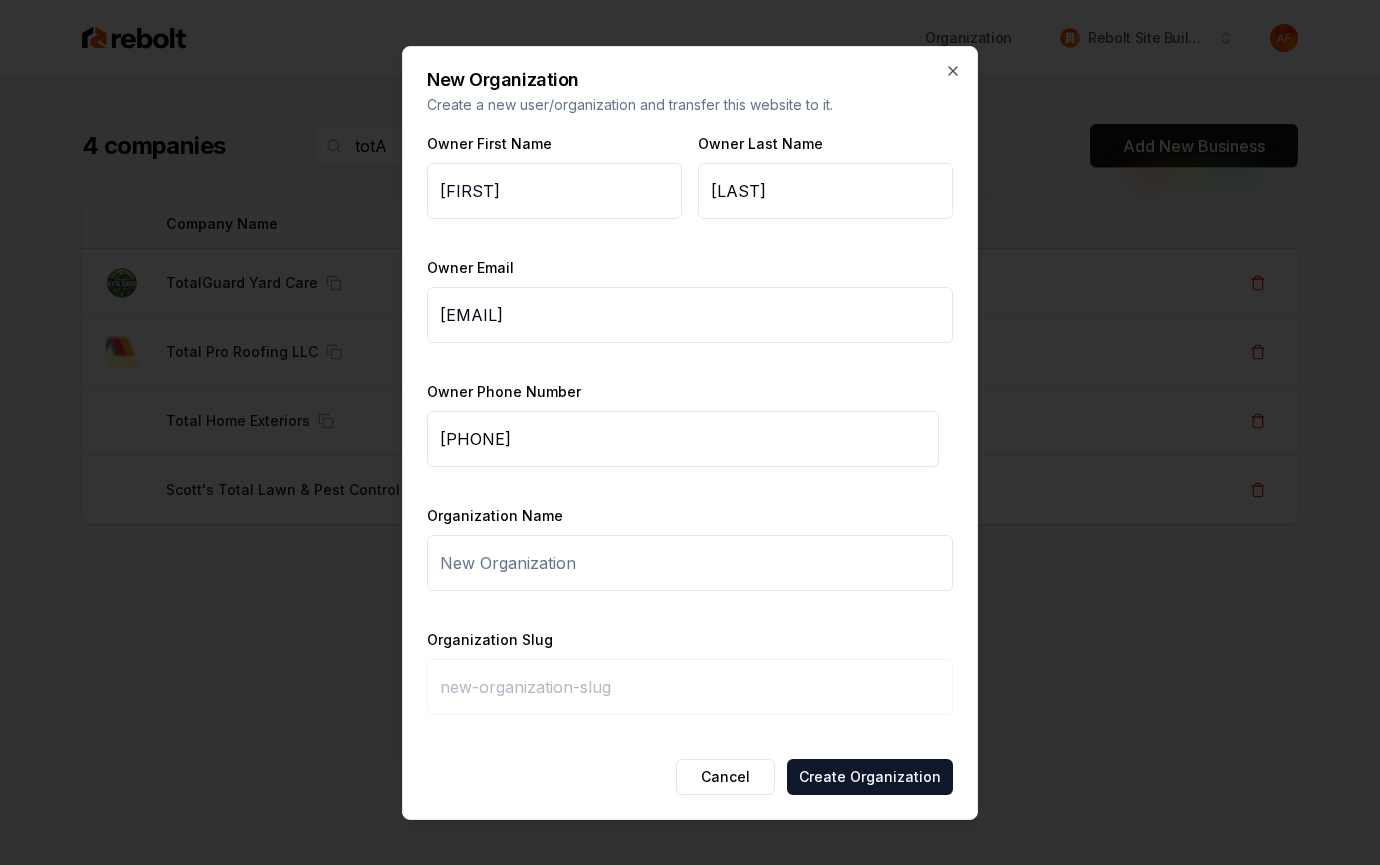 type on "T" 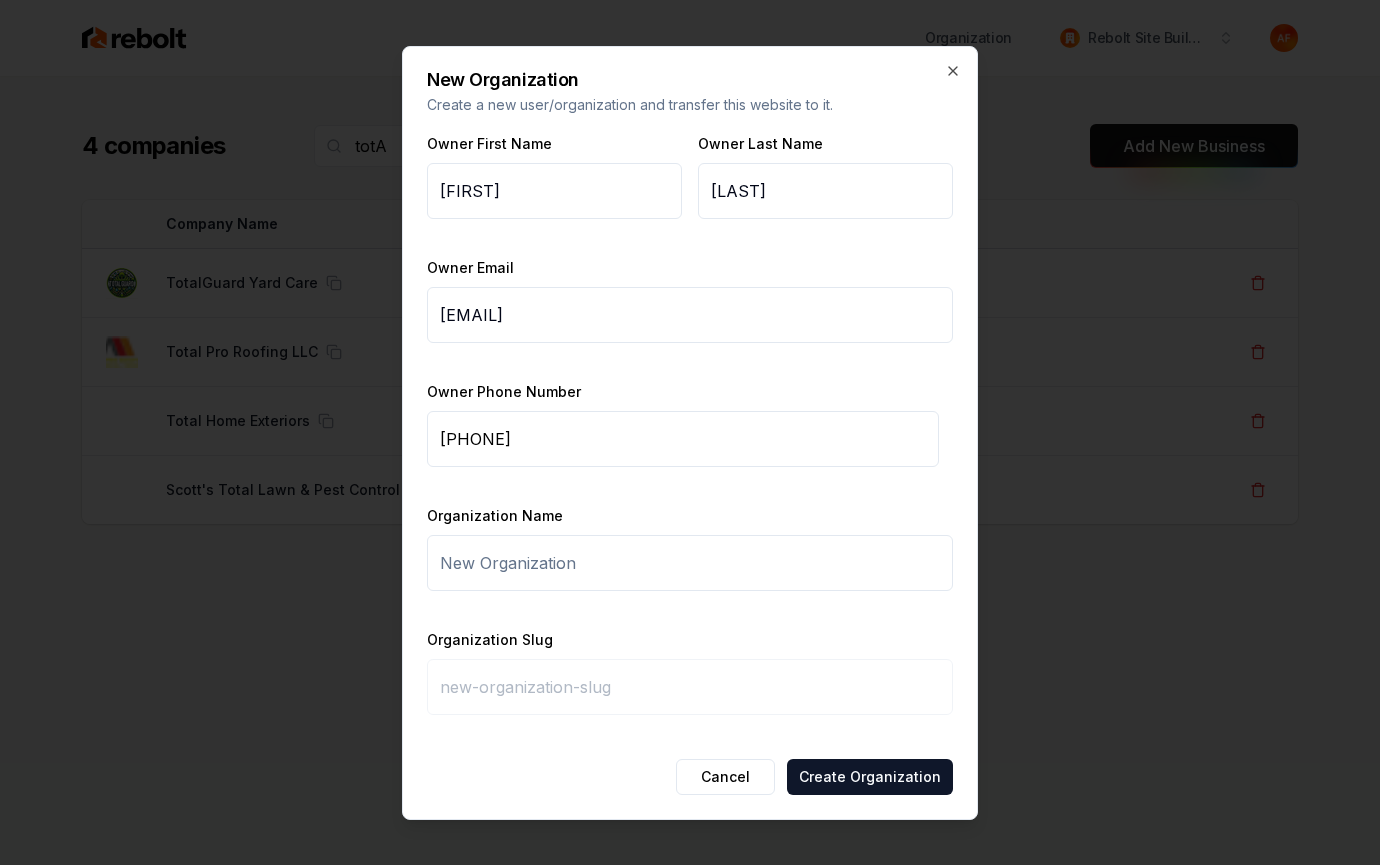 type on "t" 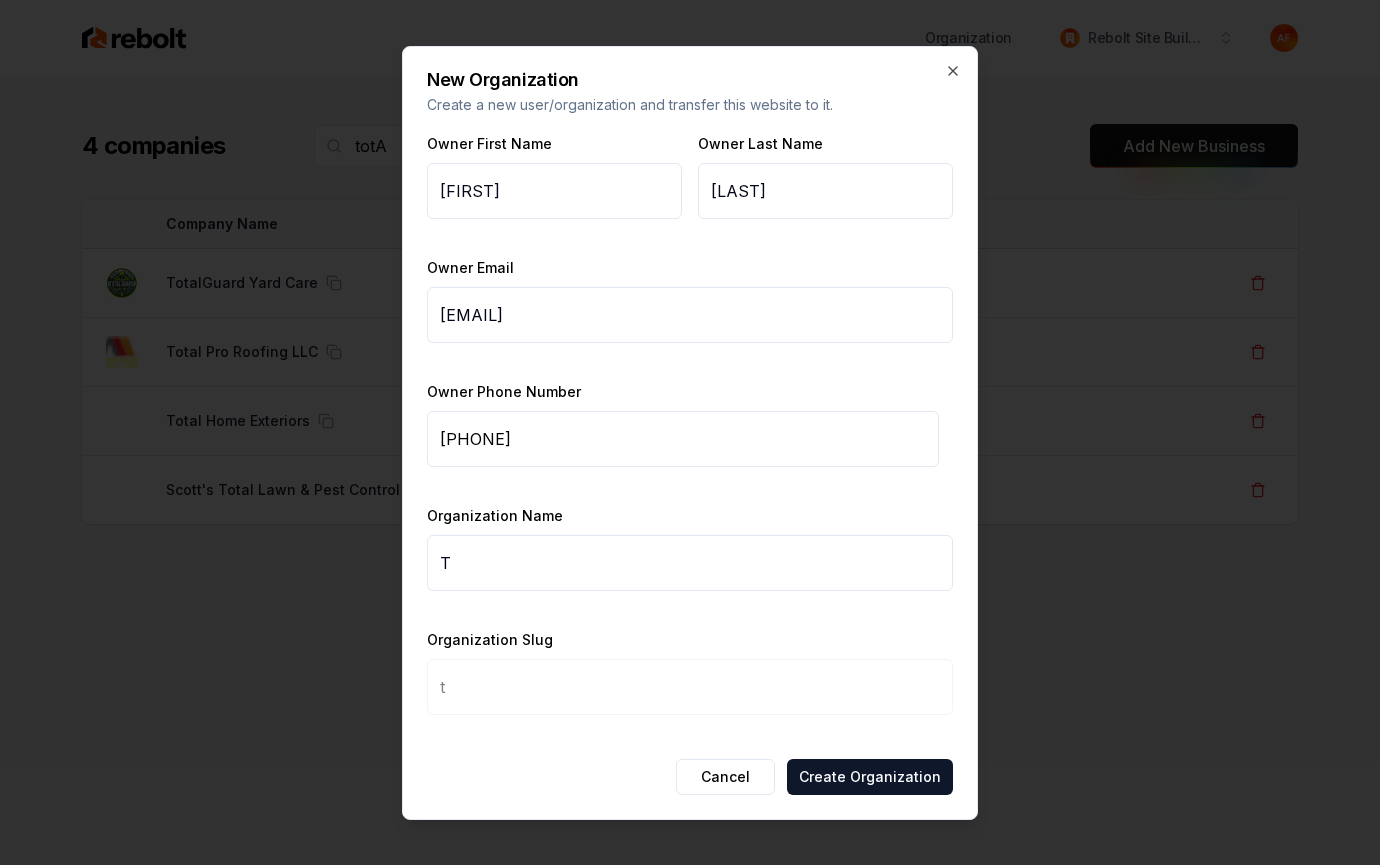 type on "To" 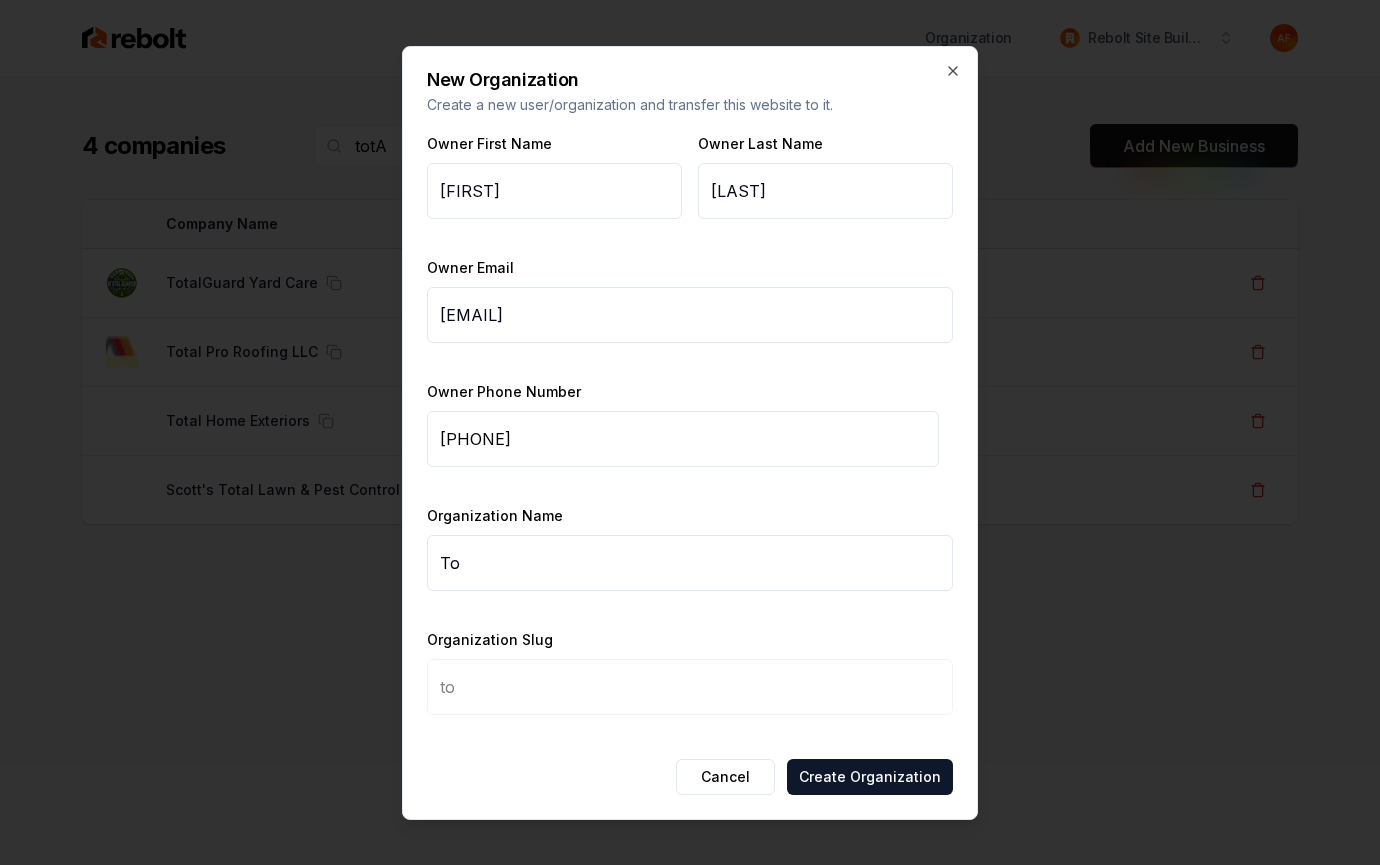type on "Tot" 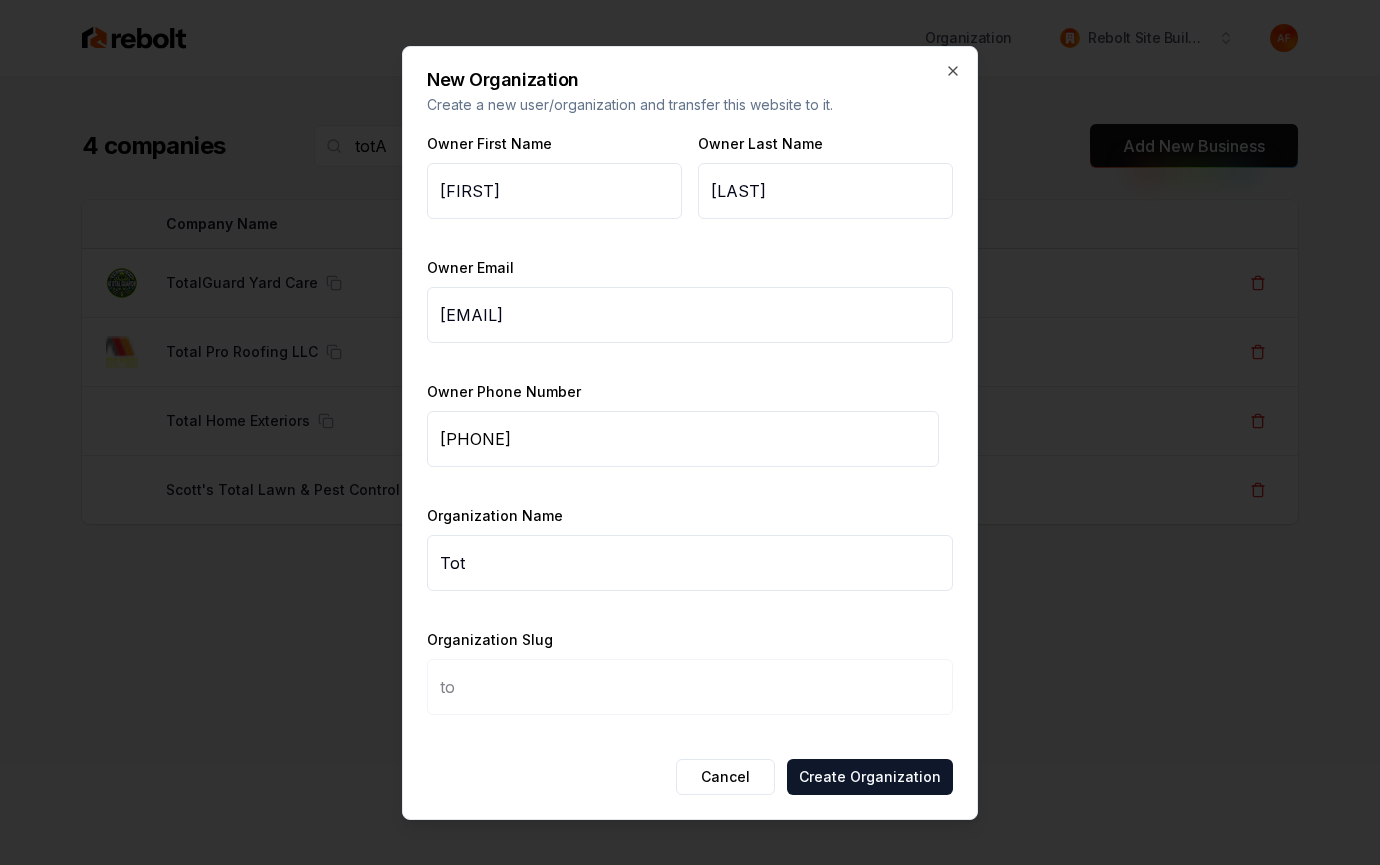 type on "tot" 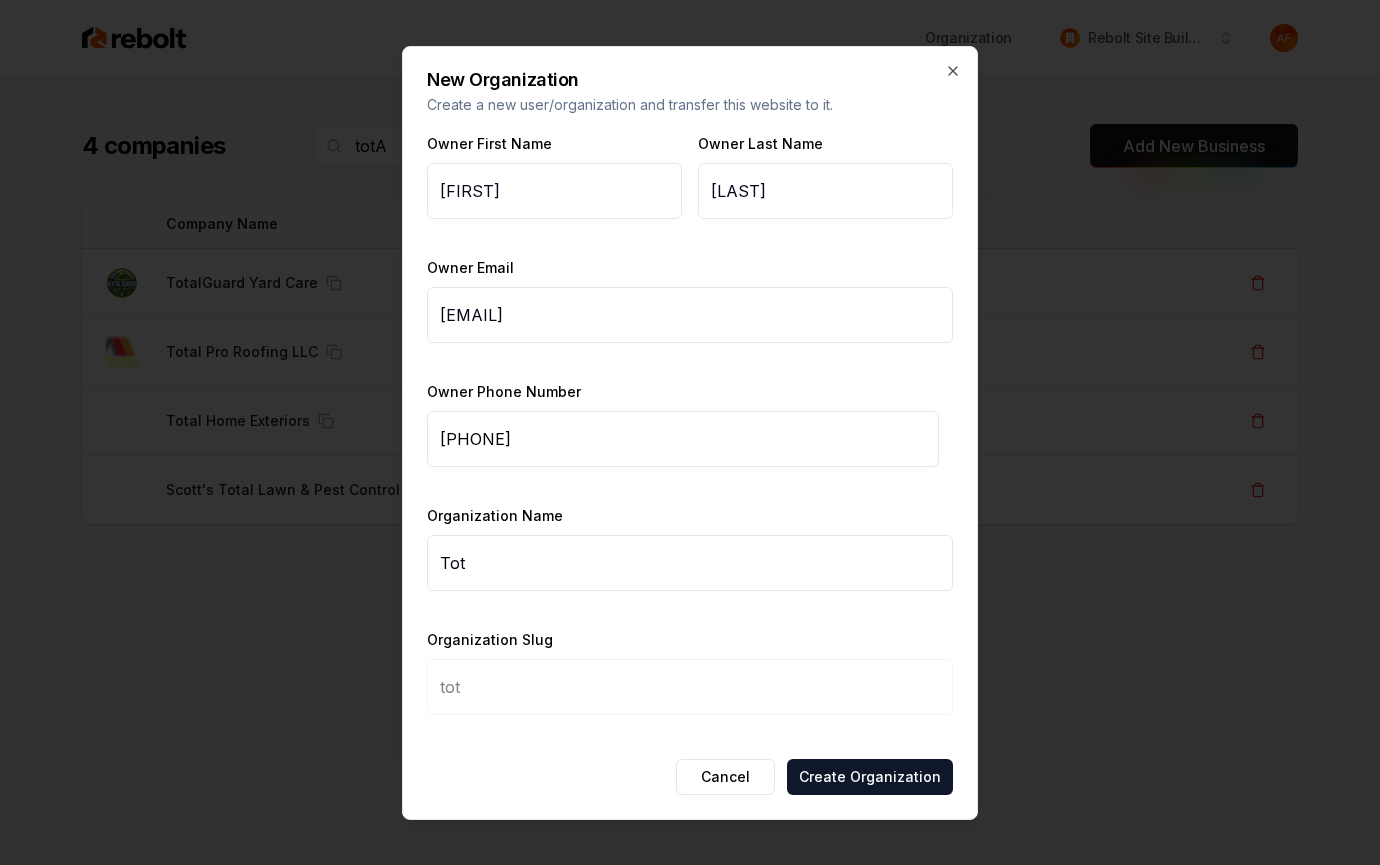 type on "Tots" 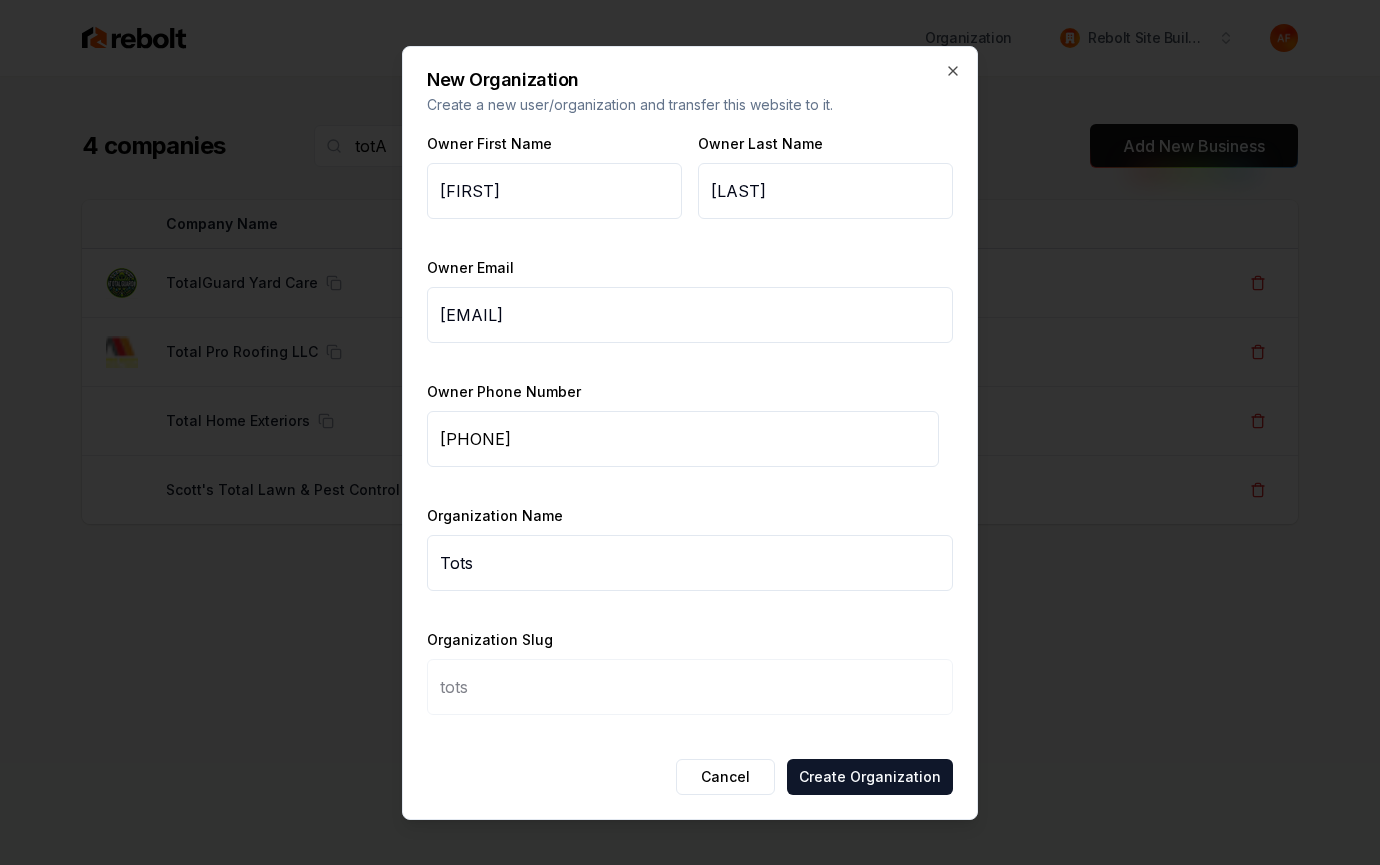 type on "Tot" 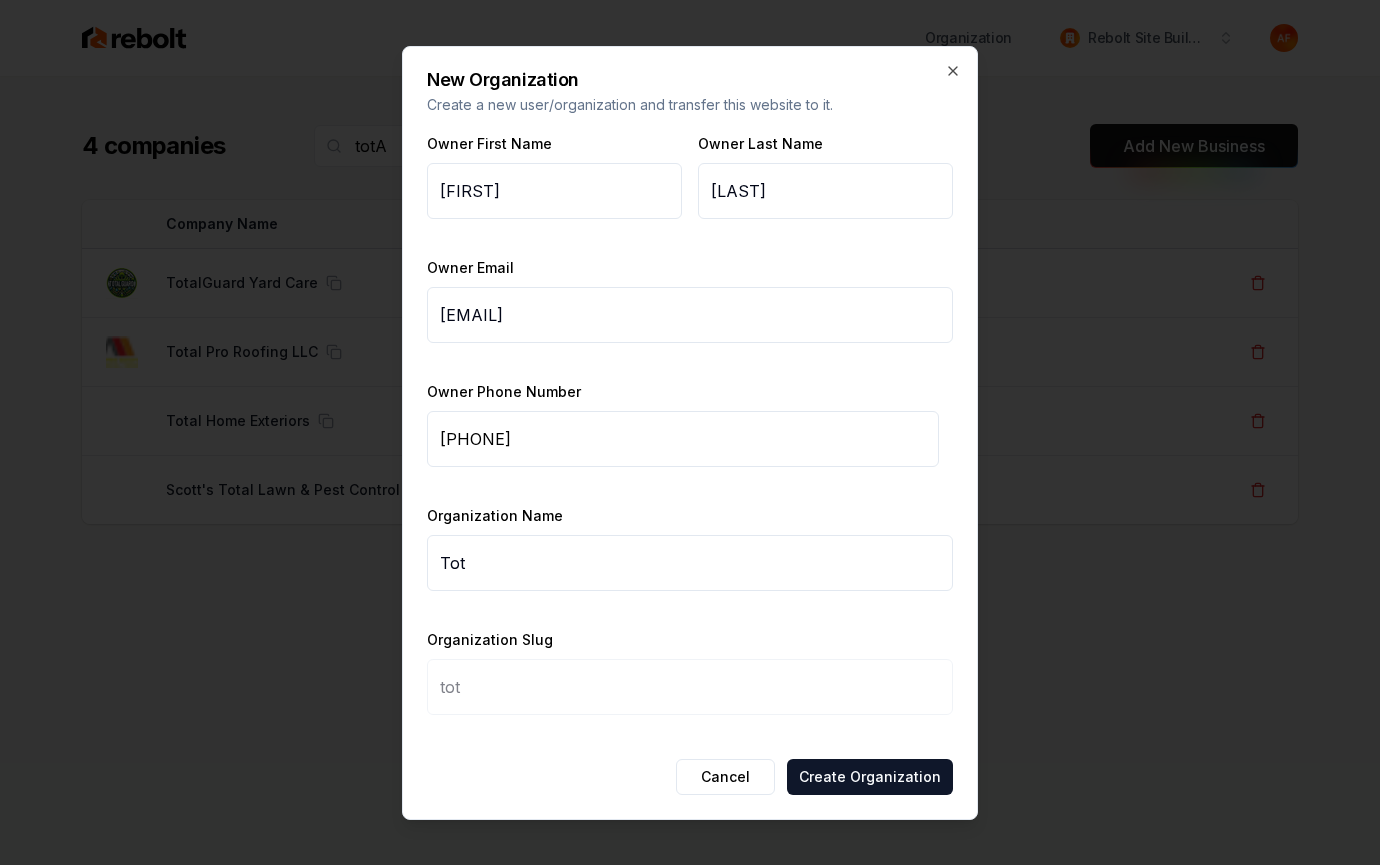 type on "Tota" 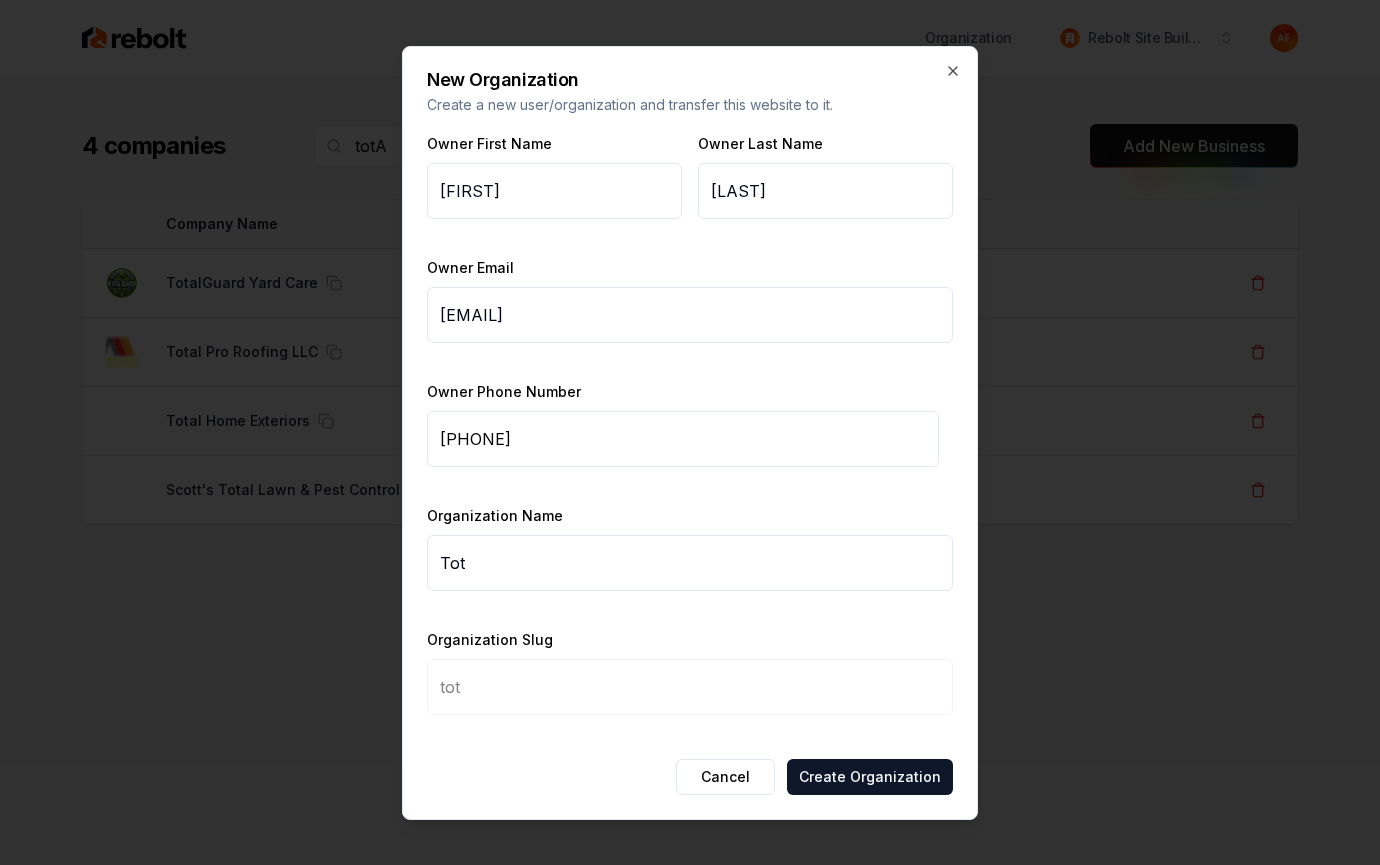 type on "tota" 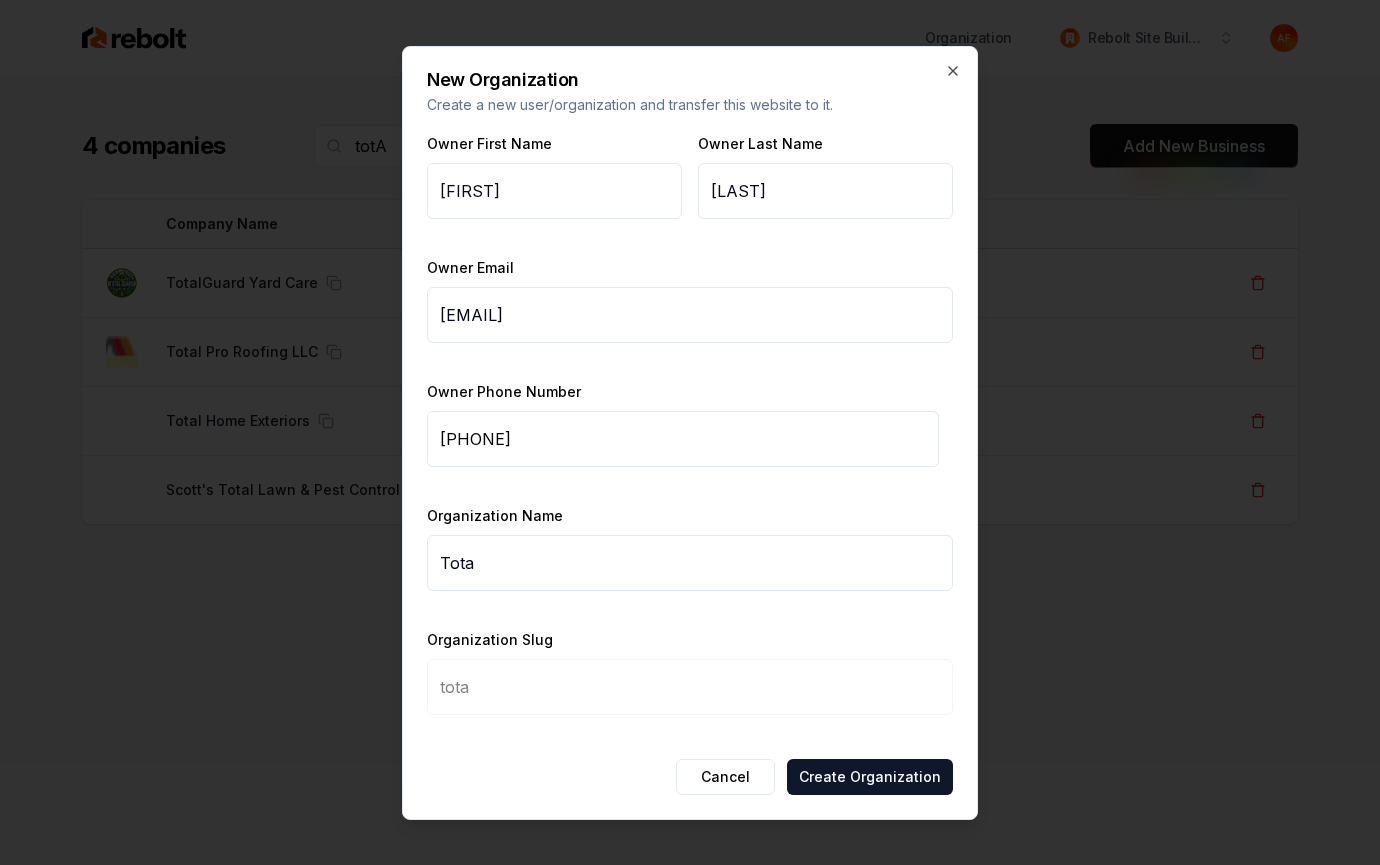type on "Total" 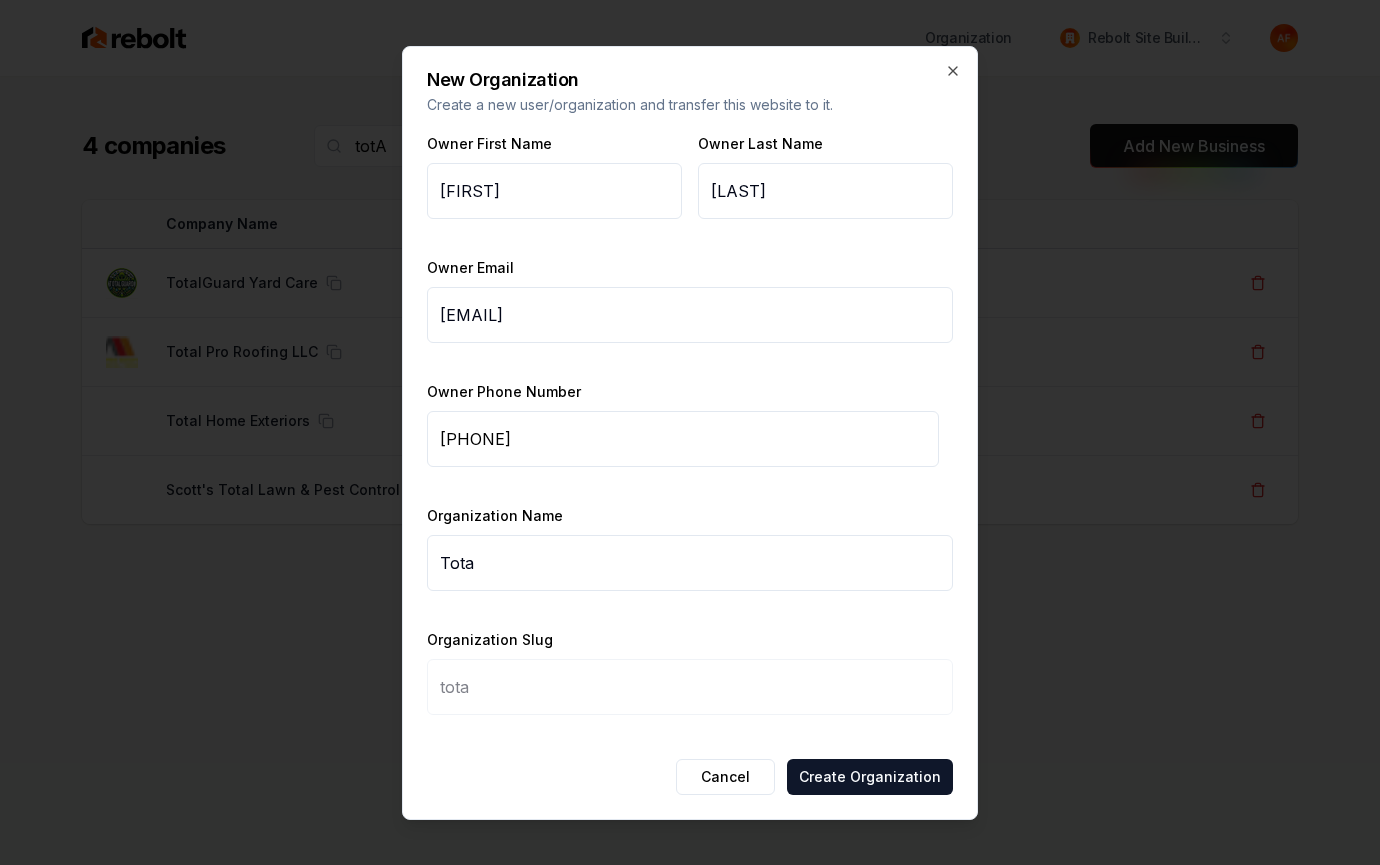 type on "total" 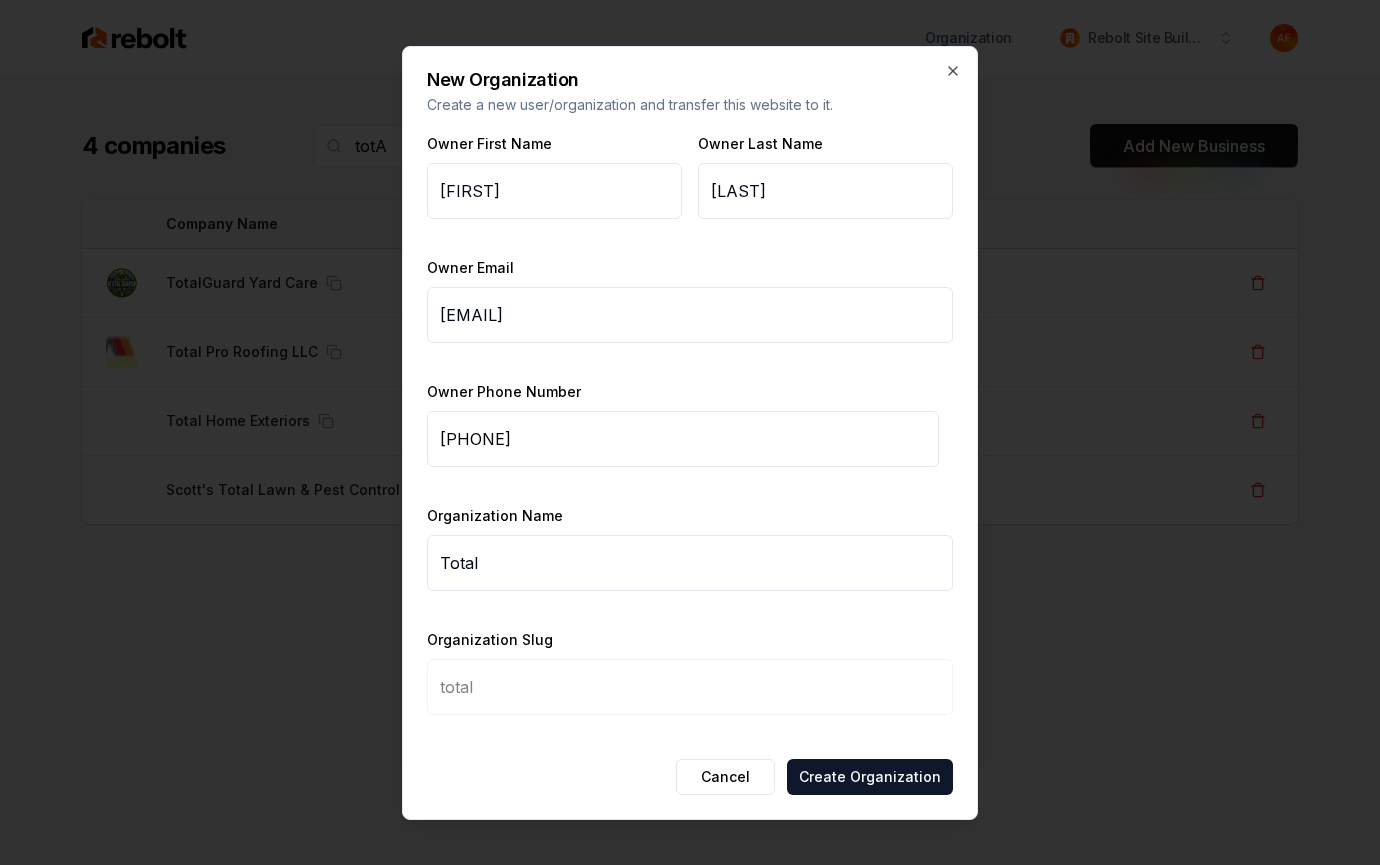type on "Total P" 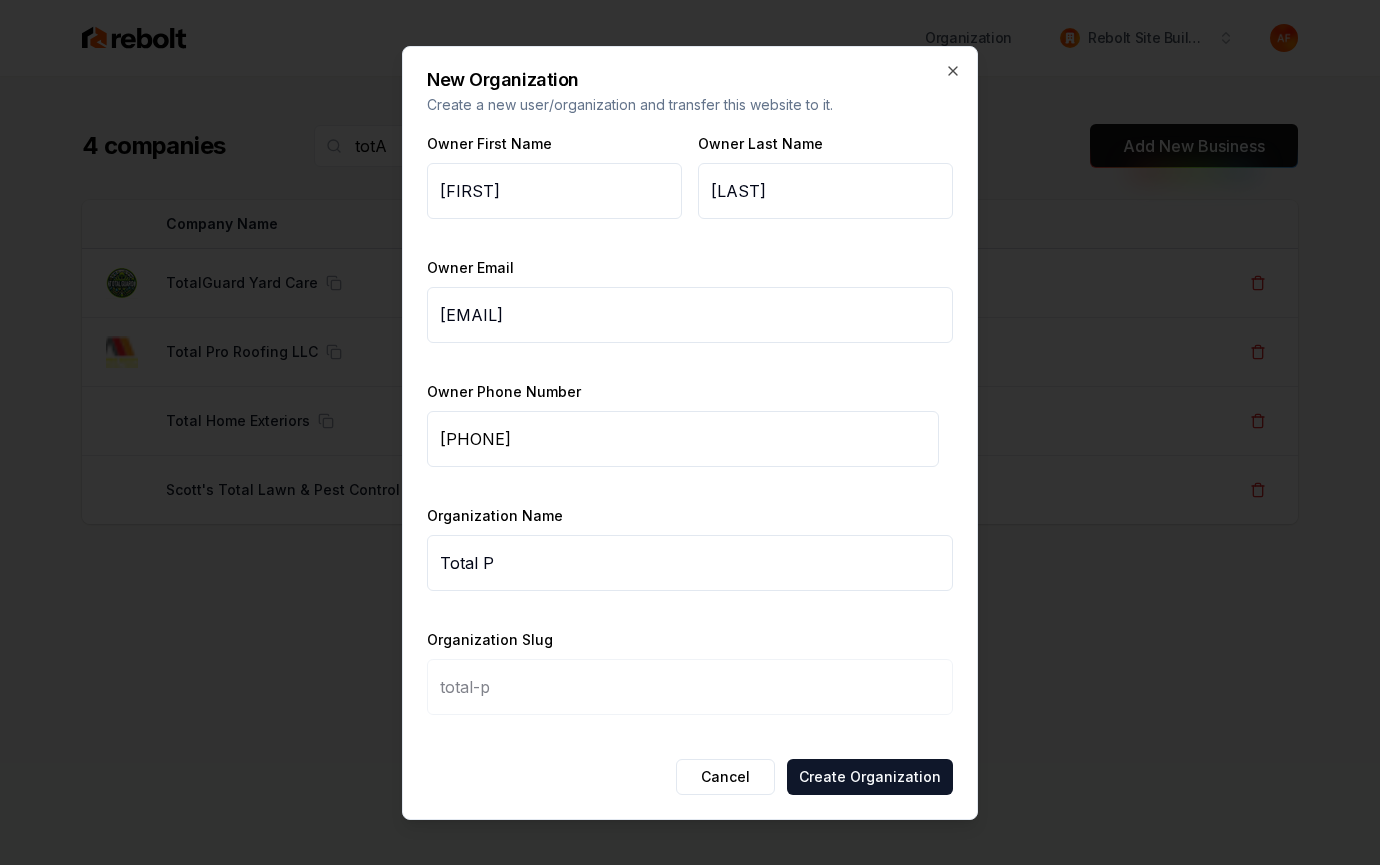 type on "Total Pr" 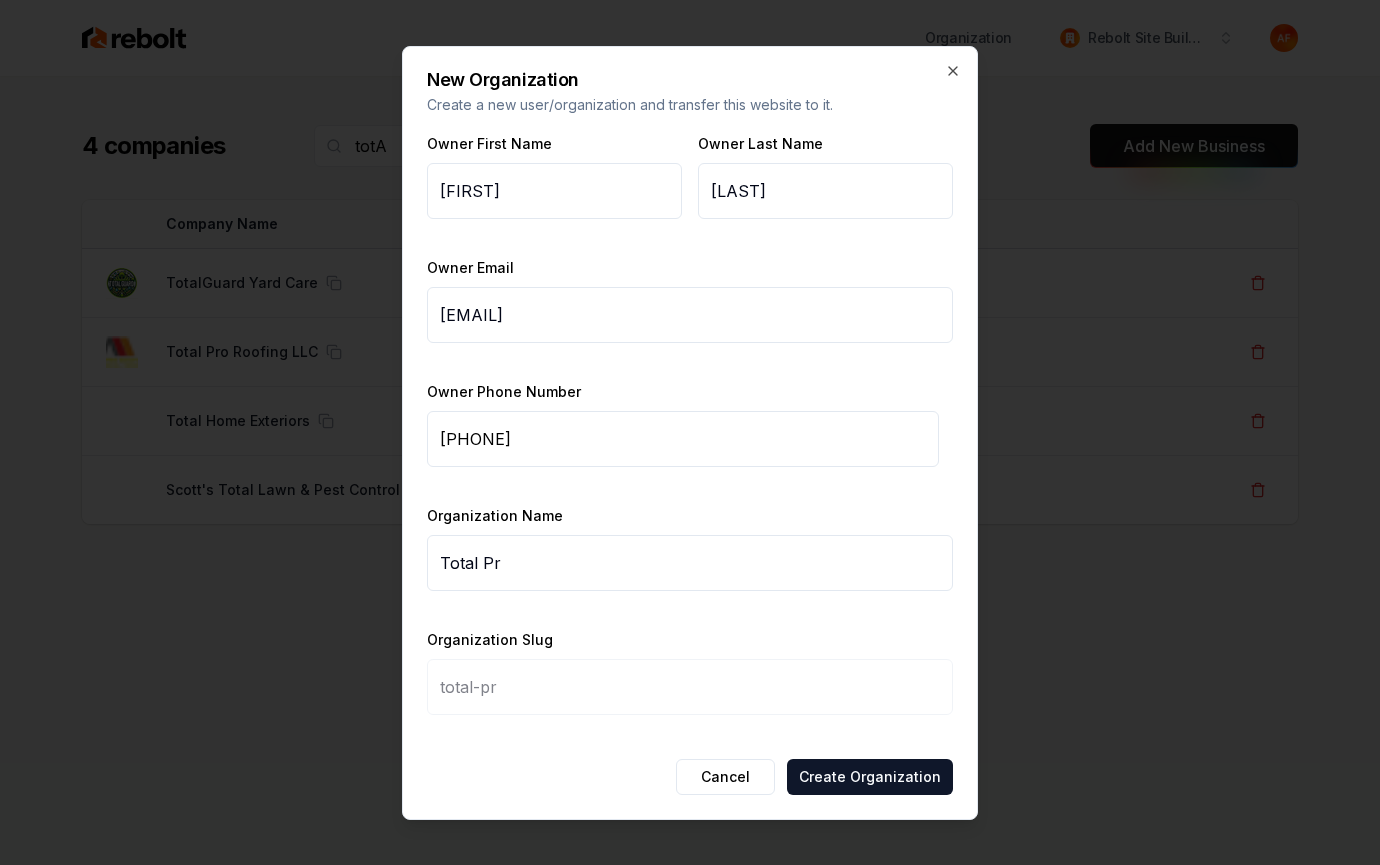 type on "Total Pro" 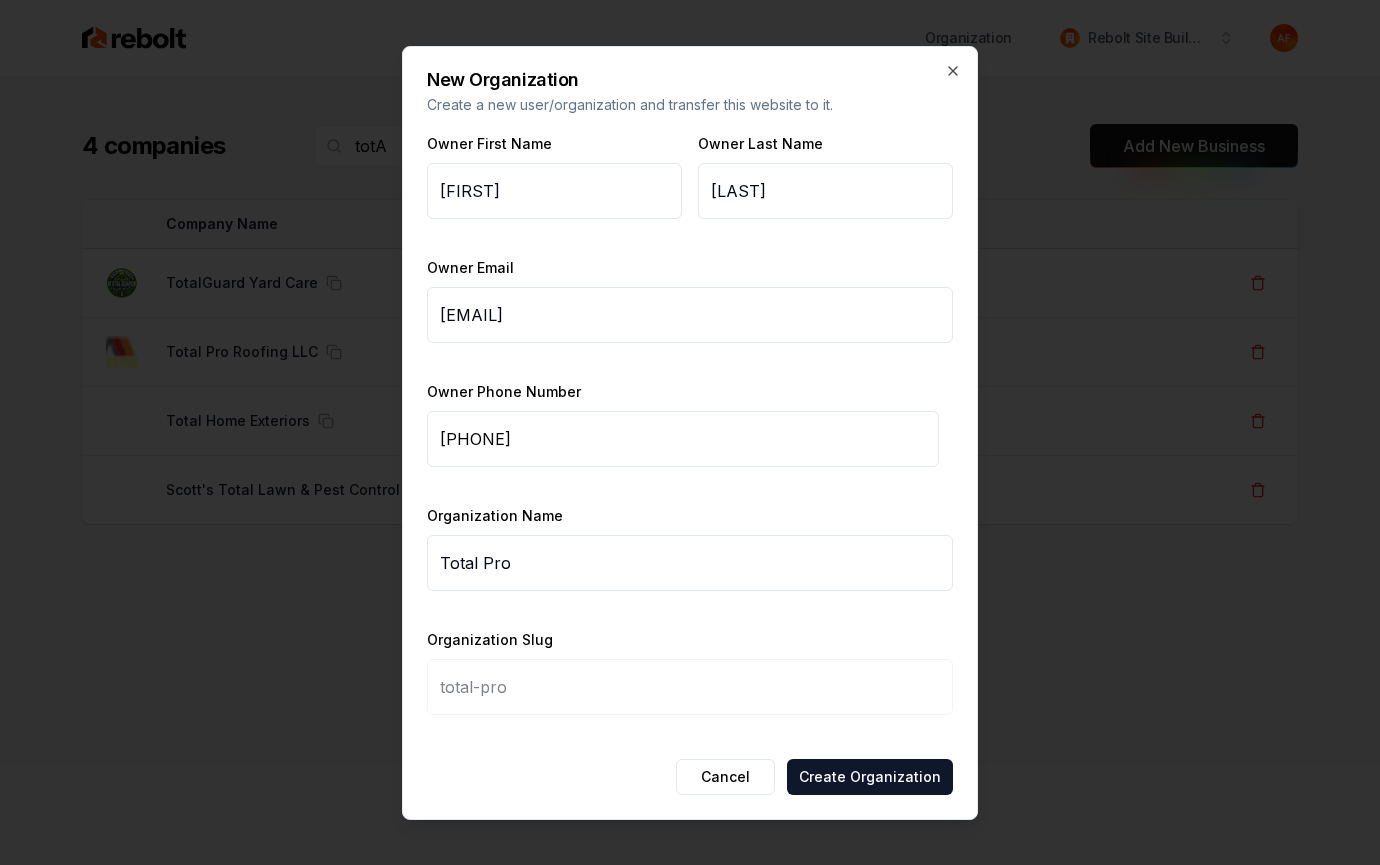 type on "Total Pro R" 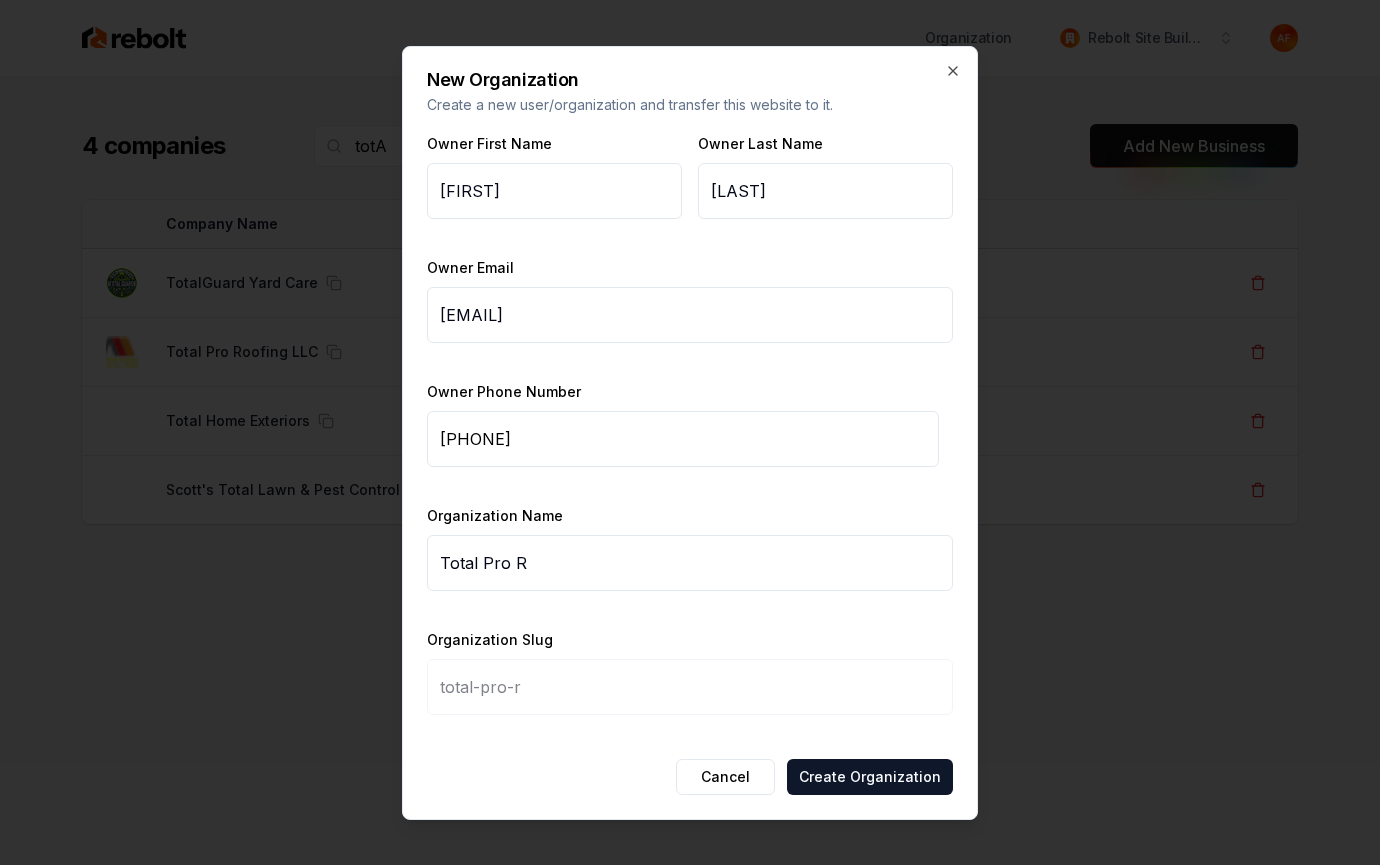 type on "Total Pro Ro" 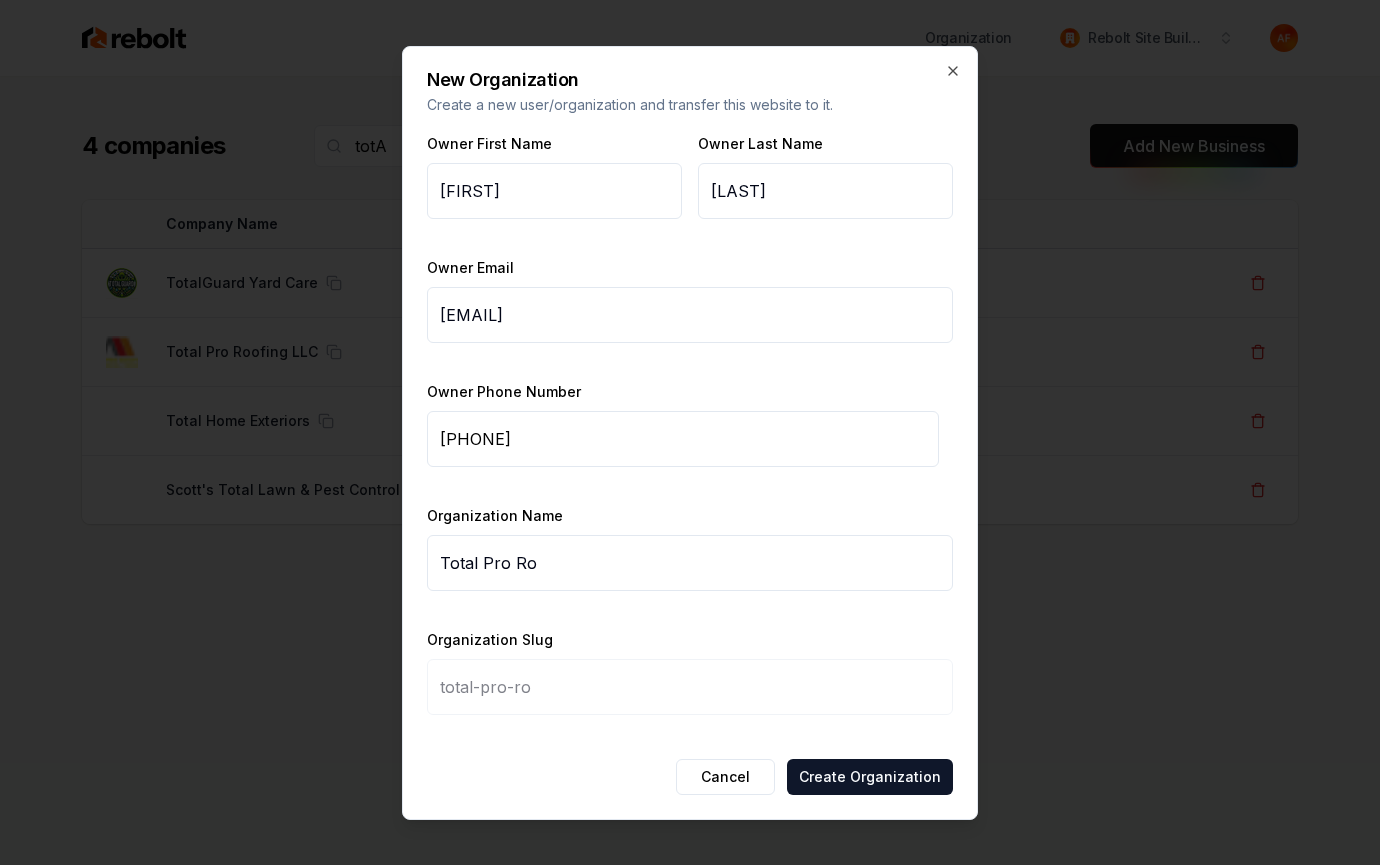 type on "Total Pro Roo" 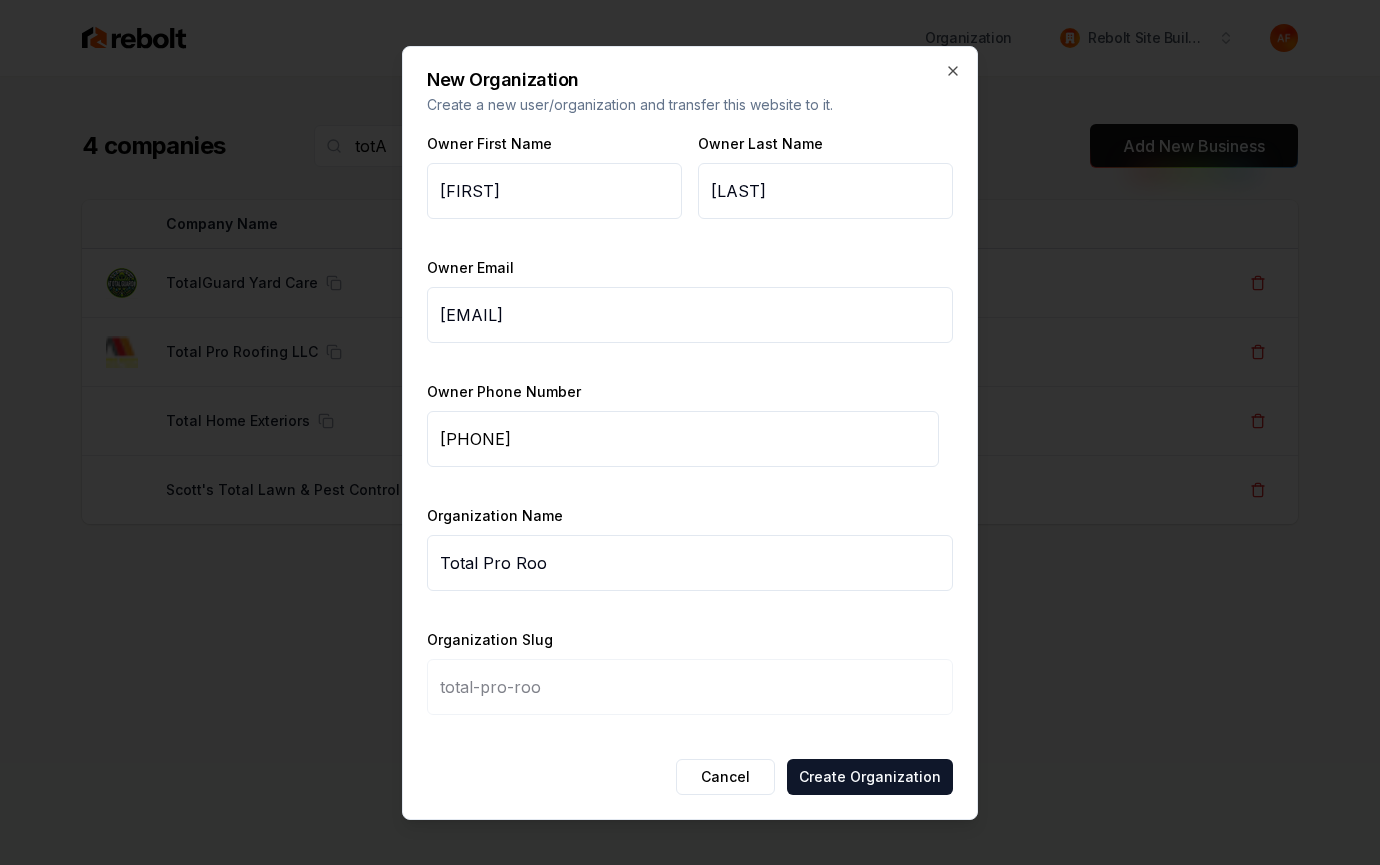type on "Total Pro Roof" 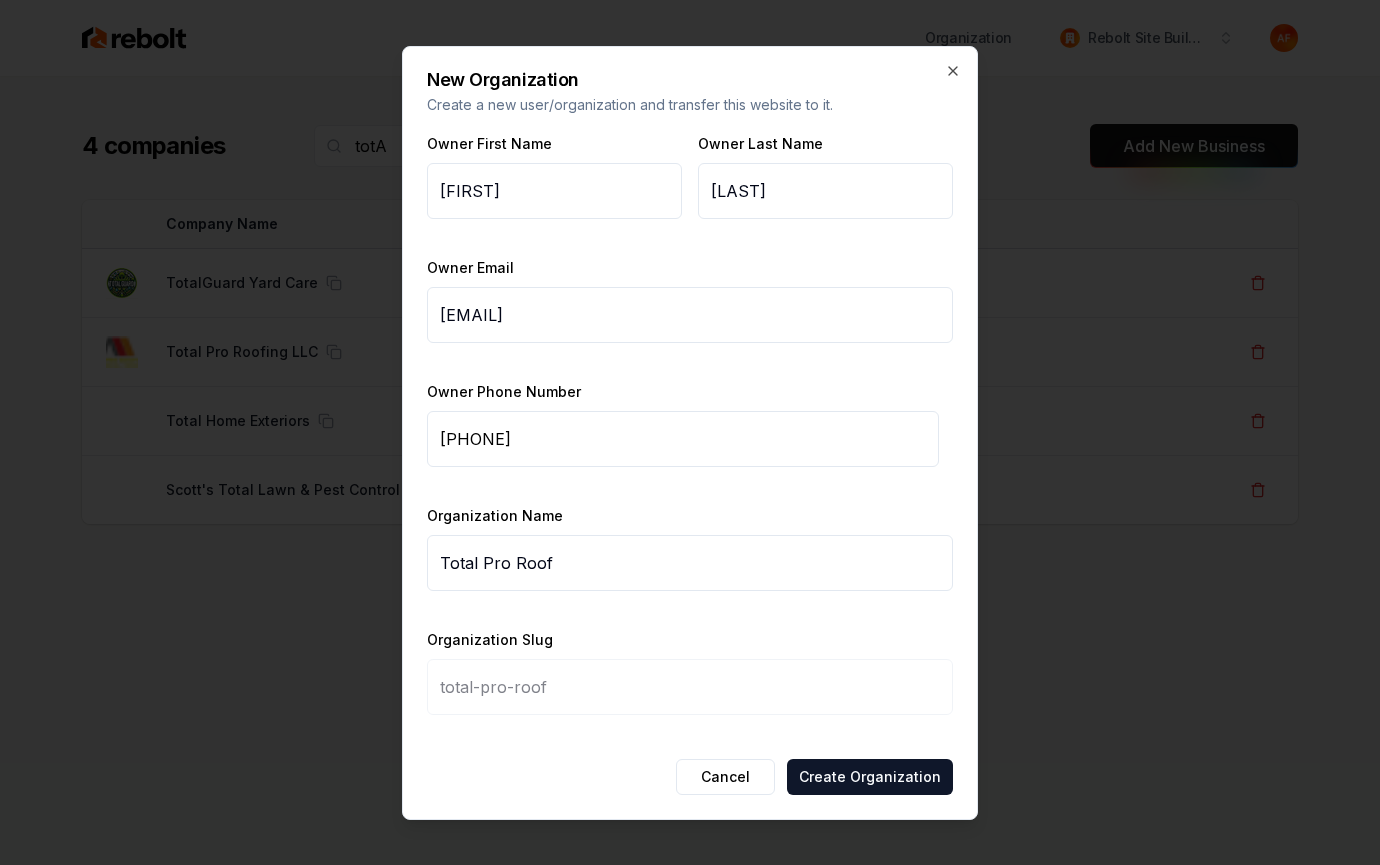 type on "Total Pro Roofi" 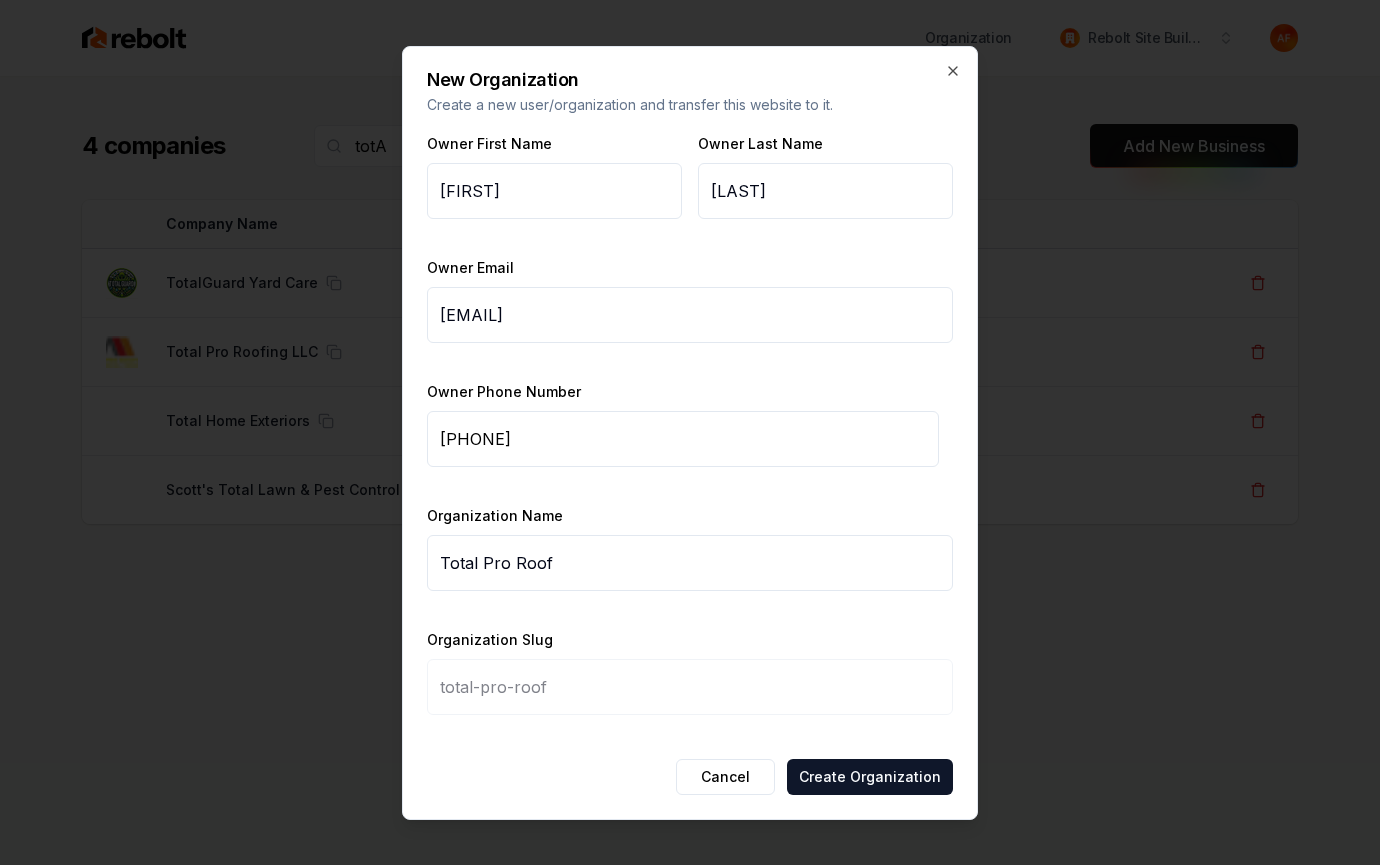 type on "total-pro-roofi" 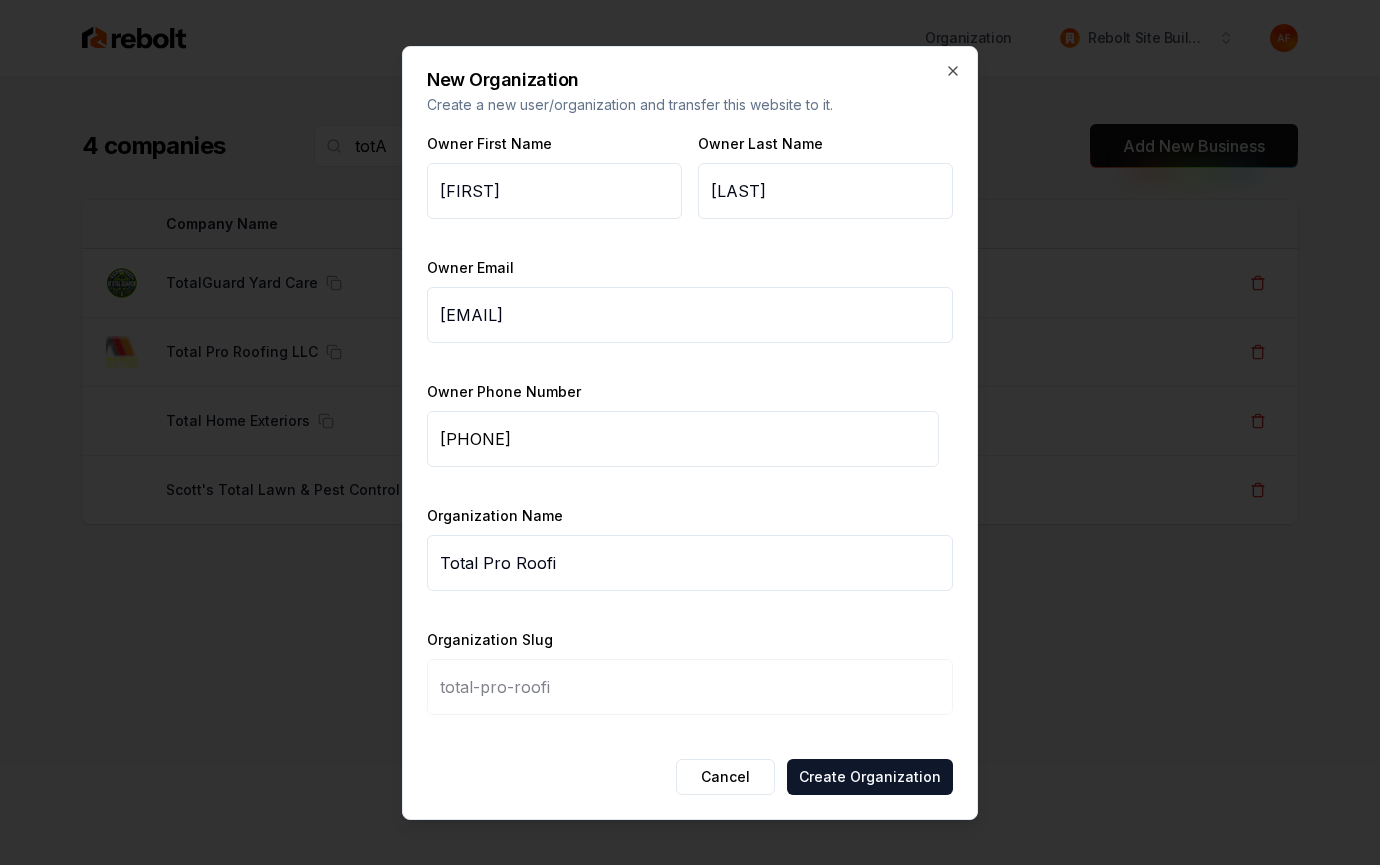 type on "Total Pro Roofin" 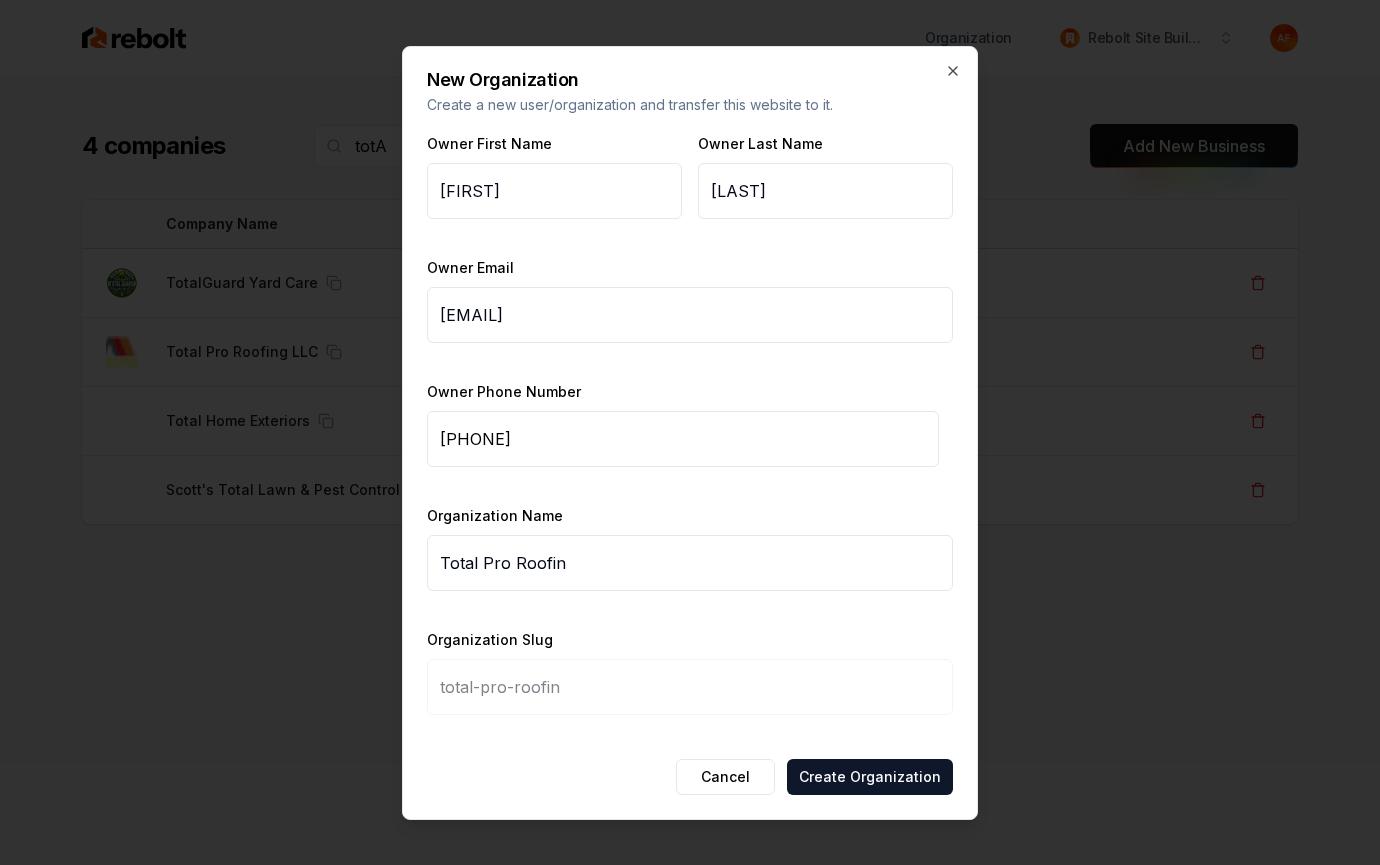 type on "Total Pro Roofing" 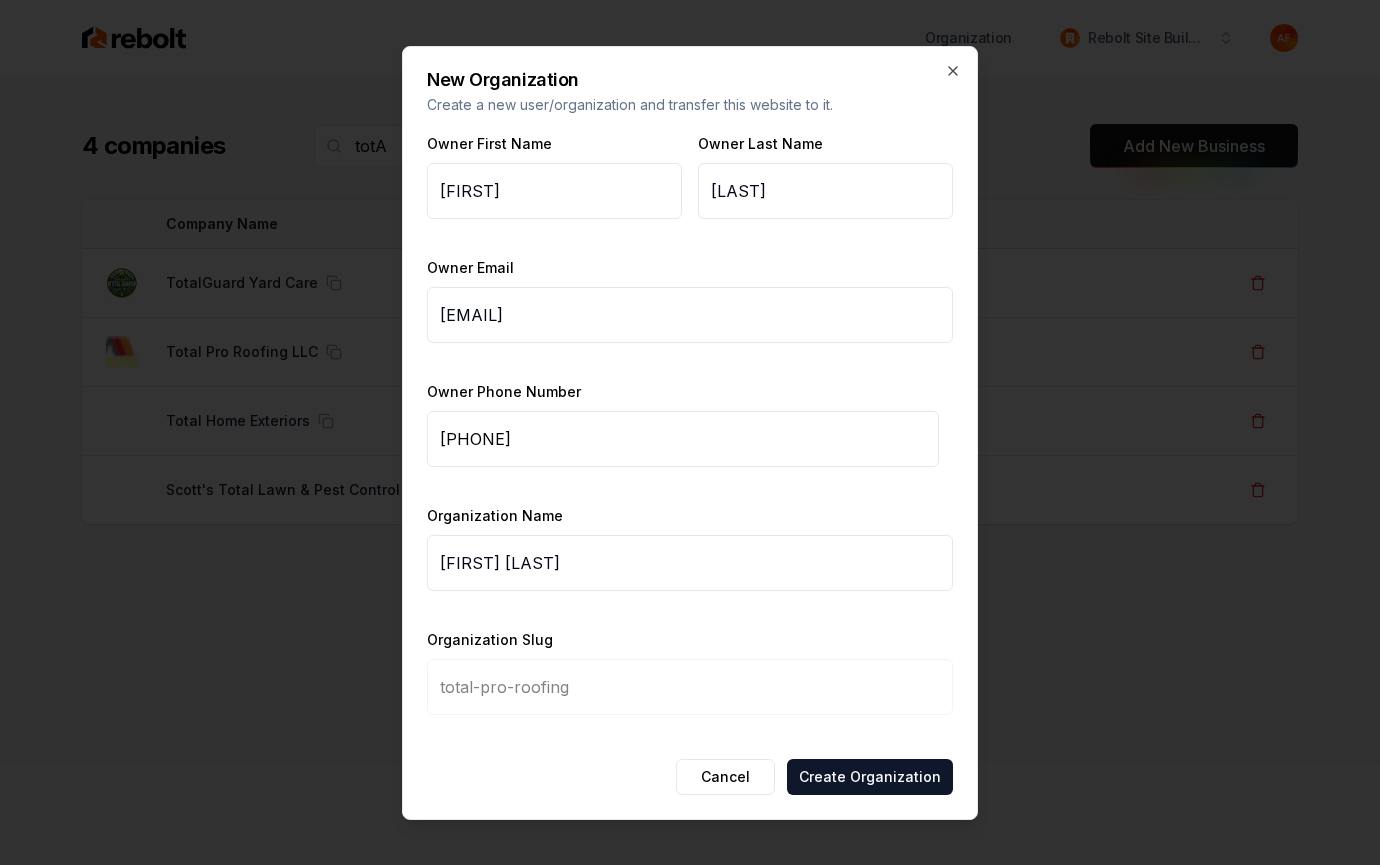 type on "Total Pro Roofing L" 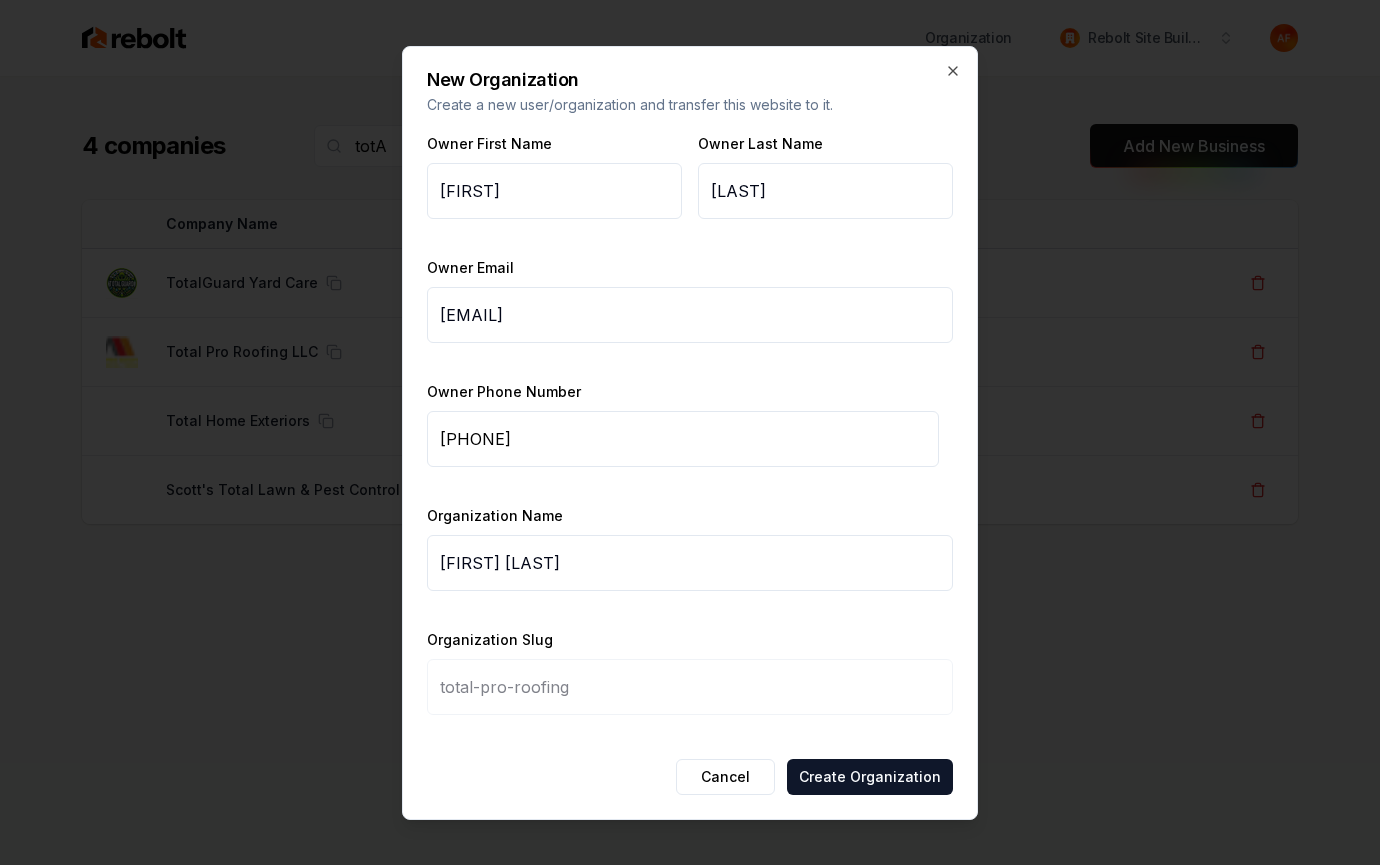 type on "total-pro-roofing-l" 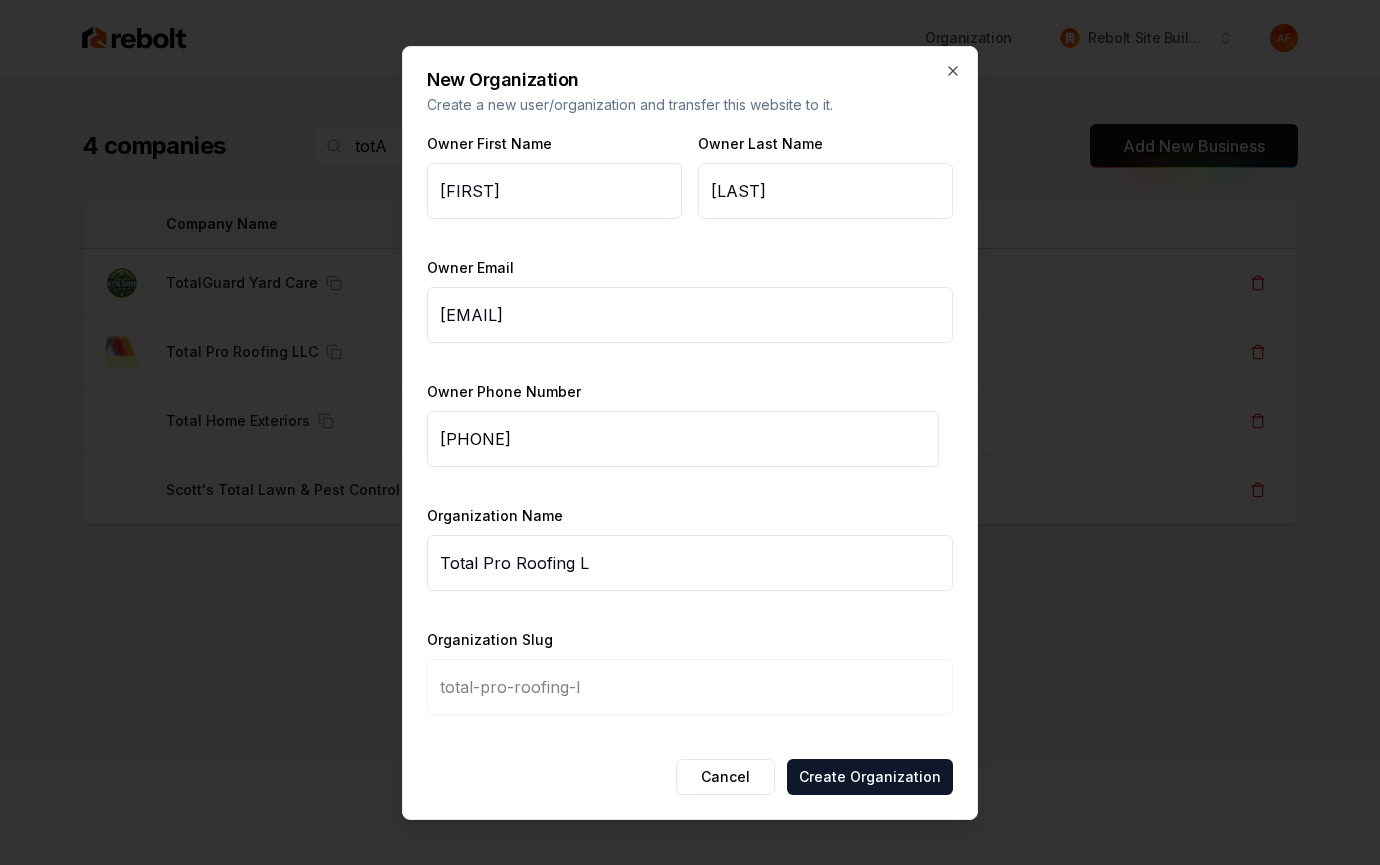 type on "Total Pro Roofing LL" 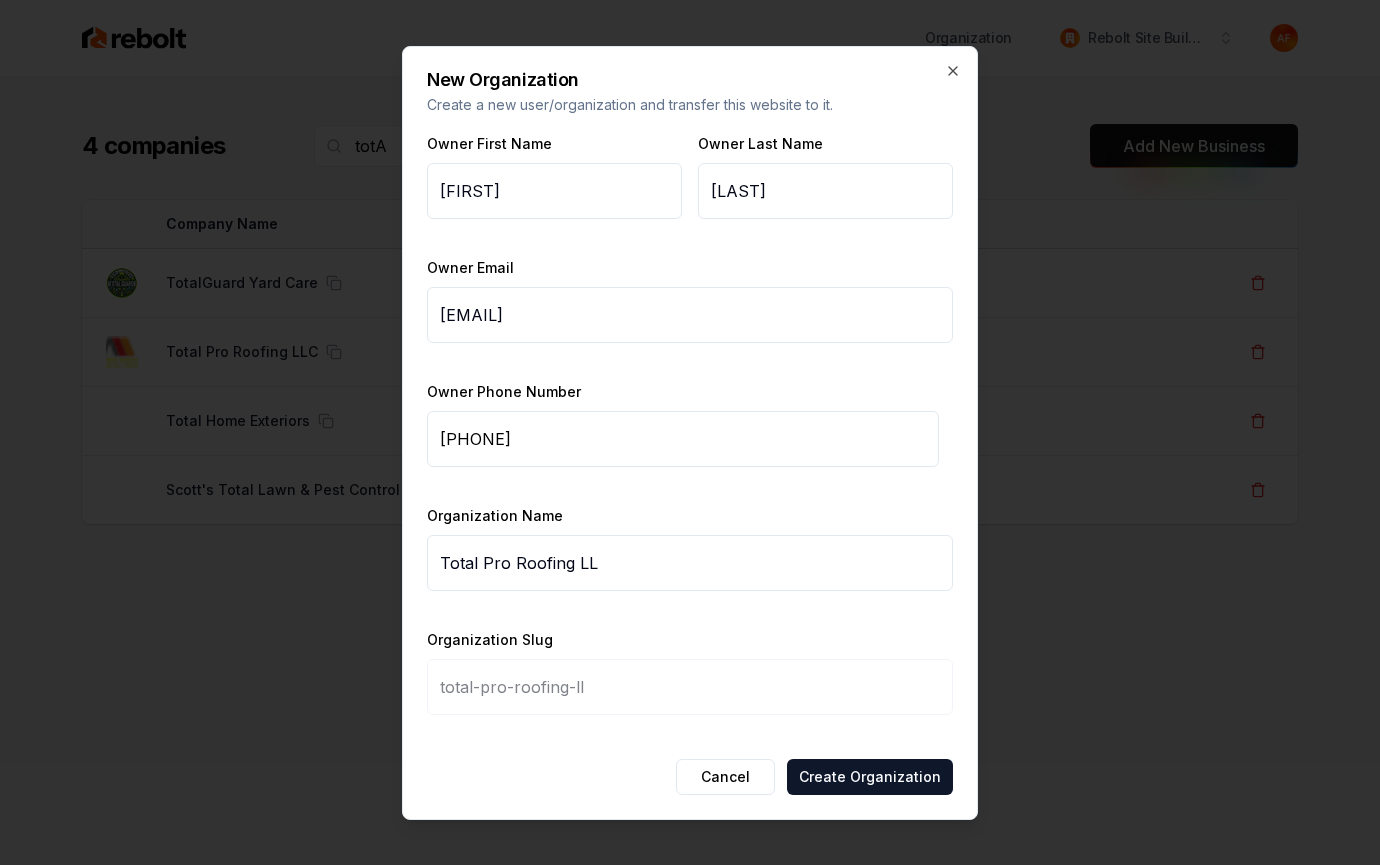type on "Total Pro Roofing LLC" 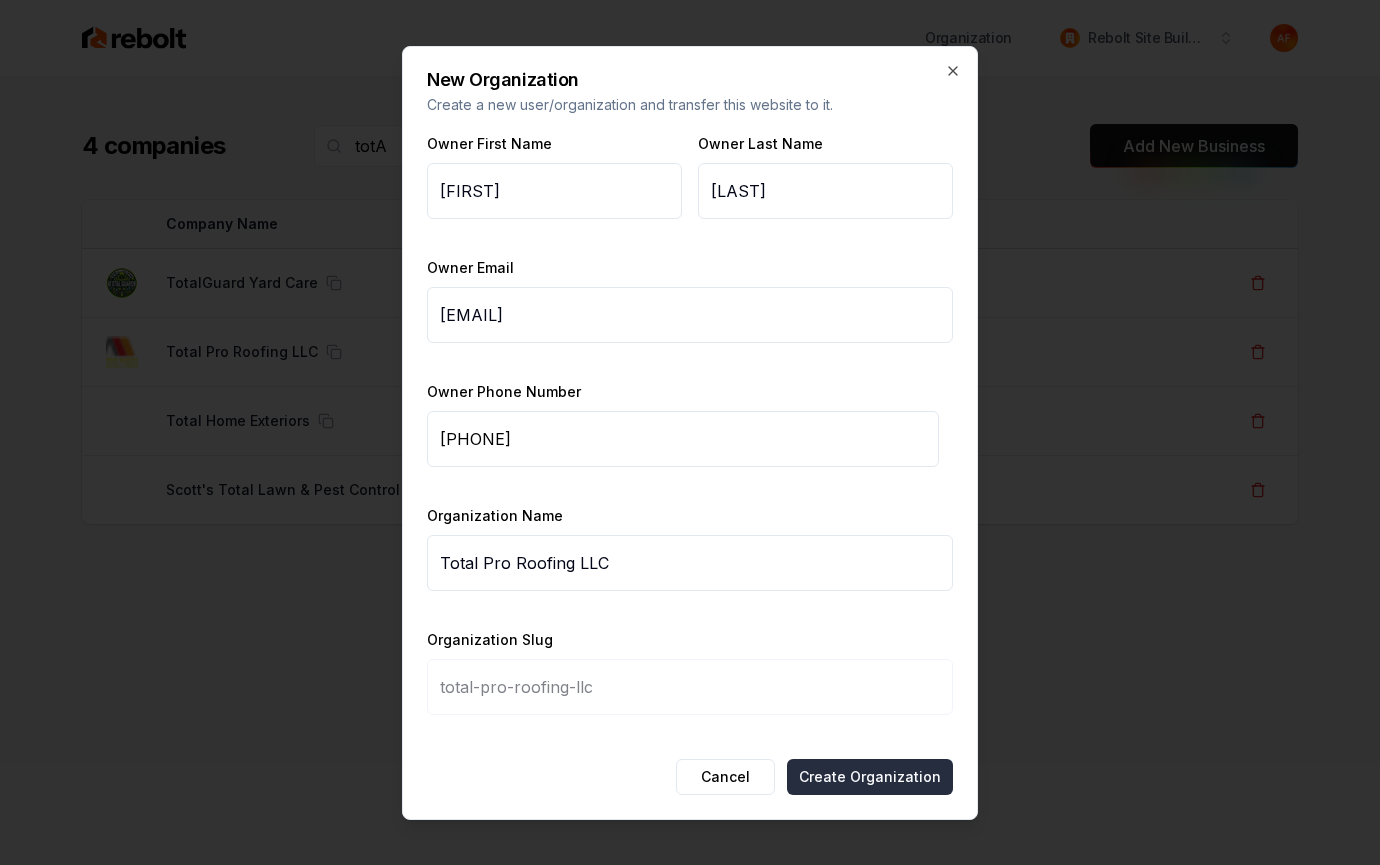 type on "Total Pro Roofing LLC" 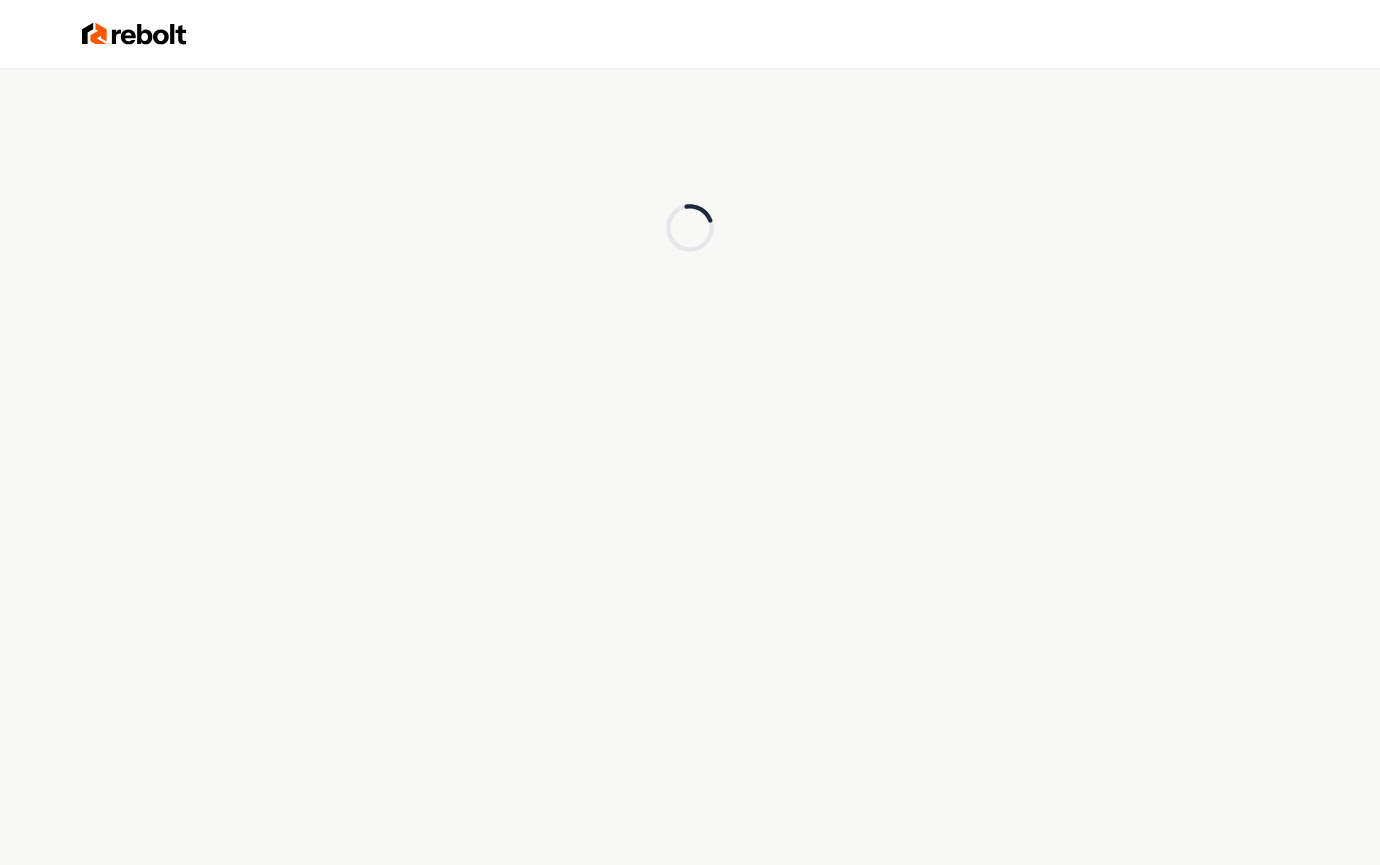 scroll, scrollTop: 0, scrollLeft: 0, axis: both 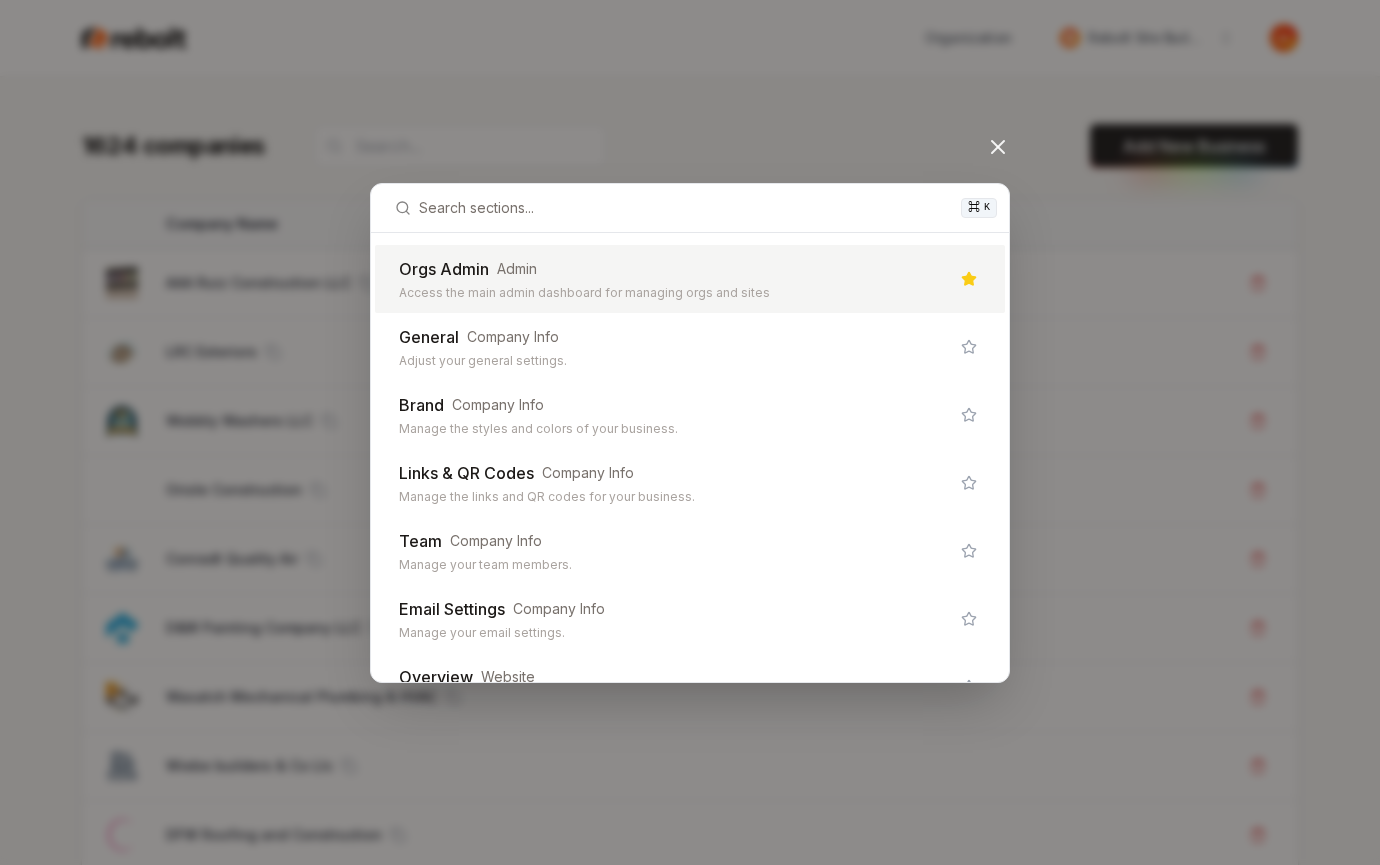 click on "Orgs Admin  Admin" at bounding box center (674, 269) 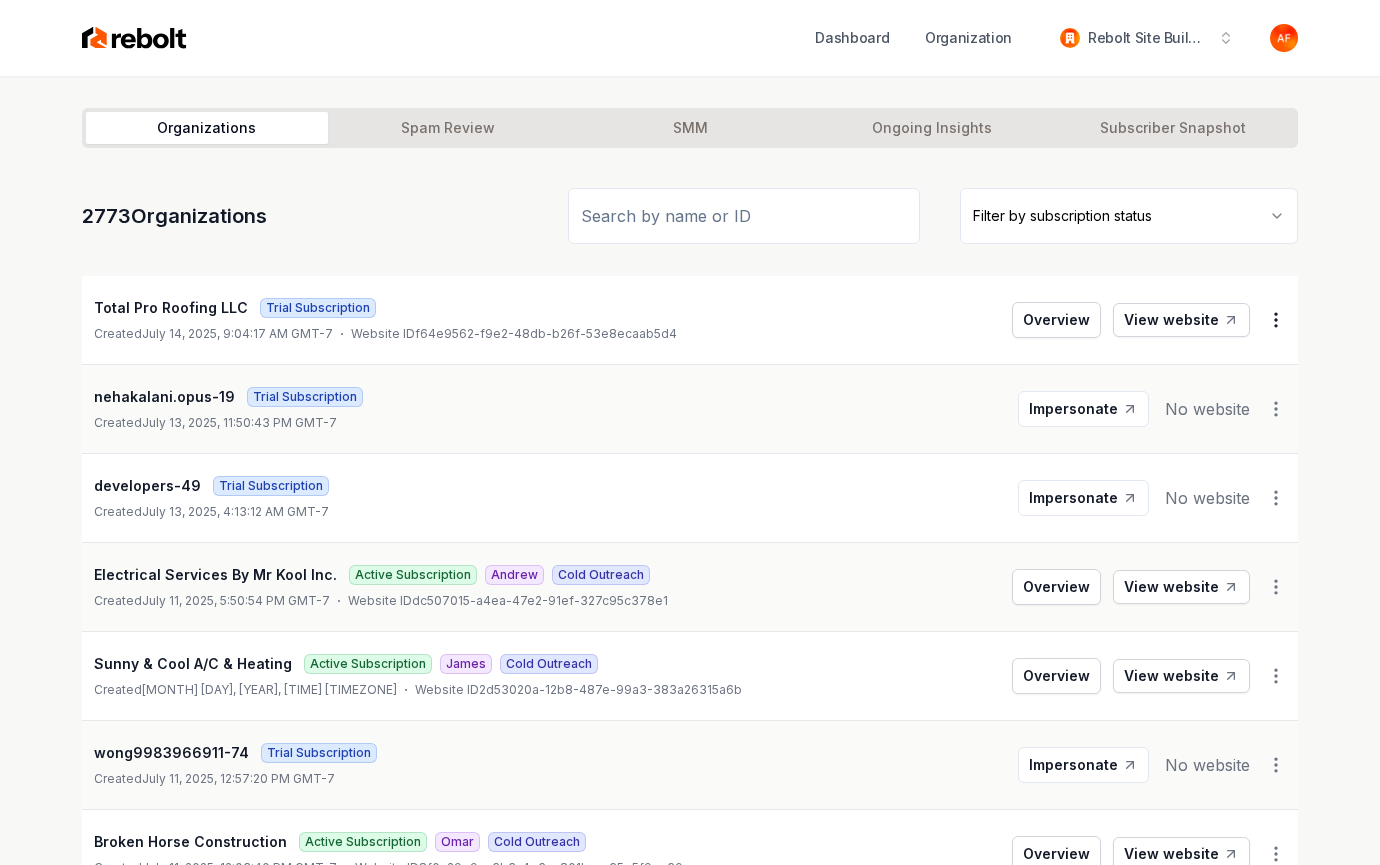 click on "Dashboard Organization Rebolt Site Builder Organizations Spam Review SMM Ongoing Insights Subscriber Snapshot 2773  Organizations Filter by subscription status Total Pro Roofing LLC Trial Subscription Created  July 14, 2025, 9:04:17 AM GMT-7   Website ID  f64e9562-f9e2-48db-b26f-53e8ecaab5d4 Overview View website nehakalani.opus-19 Trial Subscription Created  July 13, 2025, 11:50:43 PM GMT-7 Impersonate No website developers-49 Trial Subscription Created  July 13, 2025, 4:13:12 AM GMT-7 Impersonate No website Electrical Services By Mr Kool Inc. Active Subscription Andrew Cold Outreach Created  July 11, 2025, 5:50:54 PM GMT-7   Website ID  dc507015-a4ea-47e2-91ef-327c95c378e1 Overview View website Sunny & Cool A/C & Heating Active Subscription James Cold Outreach Created  July 11, 2025, 1:43:41 PM GMT-7   Website ID  2d53020a-12b8-487e-99a3-383a26315a6b Overview View website wong9983966911-74 Trial Subscription Created  July 11, 2025, 12:57:20 PM GMT-7 Impersonate No website Broken Horse Construction" at bounding box center [690, 432] 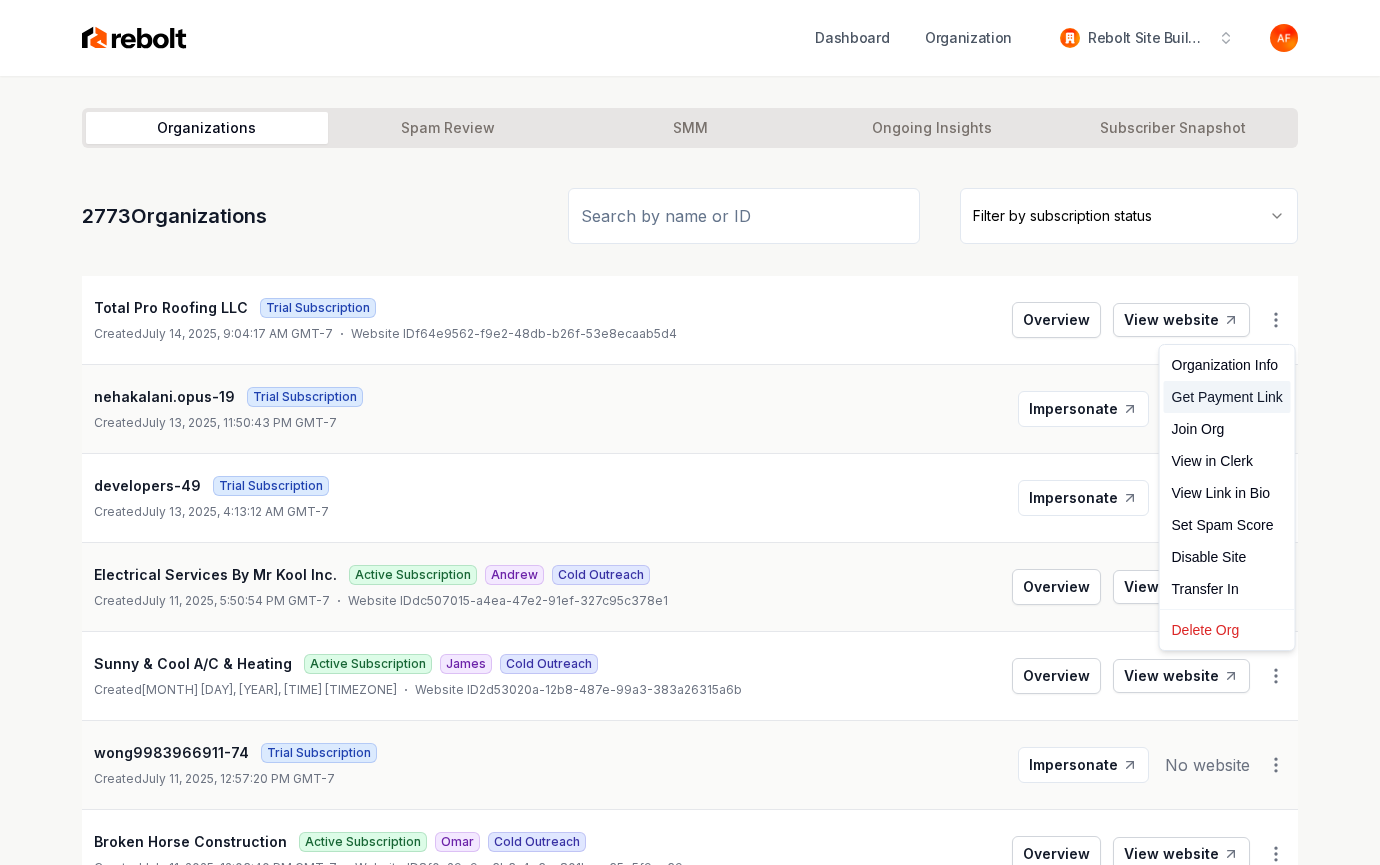 click on "Get Payment Link" at bounding box center [1227, 397] 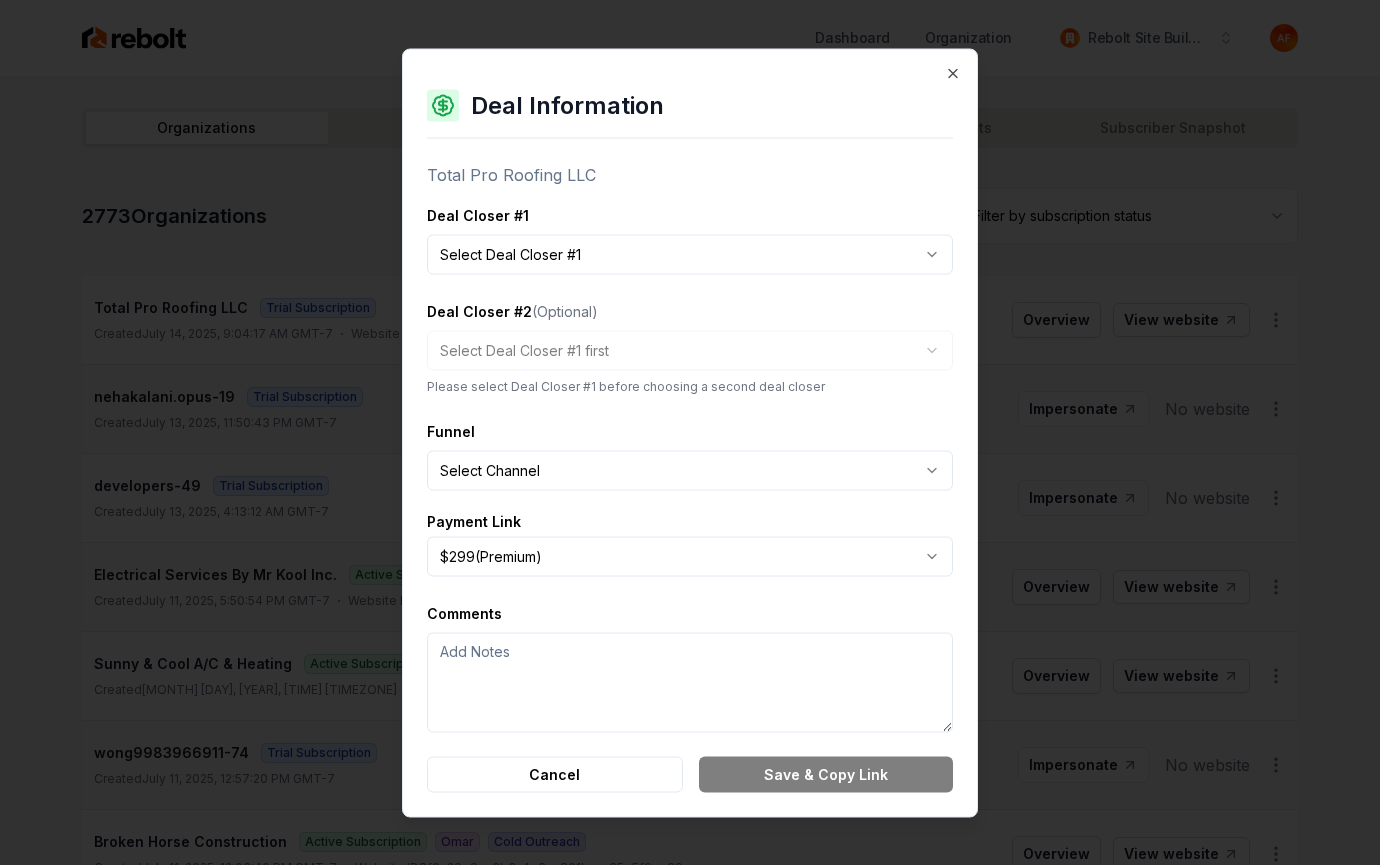 click on "Dashboard Organization Rebolt Site Builder Organizations Spam Review SMM Ongoing Insights Subscriber Snapshot 2773  Organizations Filter by subscription status Total Pro Roofing LLC Trial Subscription Created  July 14, 2025, 9:04:17 AM GMT-7   Website ID  f64e9562-f9e2-48db-b26f-53e8ecaab5d4 Overview View website nehakalani.opus-19 Trial Subscription Created  July 13, 2025, 11:50:43 PM GMT-7 Impersonate No website developers-49 Trial Subscription Created  July 13, 2025, 4:13:12 AM GMT-7 Impersonate No website Electrical Services By Mr Kool Inc. Active Subscription Andrew Cold Outreach Created  July 11, 2025, 5:50:54 PM GMT-7   Website ID  dc507015-a4ea-47e2-91ef-327c95c378e1 Overview View website Sunny & Cool A/C & Heating Active Subscription James Cold Outreach Created  July 11, 2025, 1:43:41 PM GMT-7   Website ID  2d53020a-12b8-487e-99a3-383a26315a6b Overview View website wong9983966911-74 Trial Subscription Created  July 11, 2025, 12:57:20 PM GMT-7 Impersonate No website Broken Horse Construction" at bounding box center (690, 432) 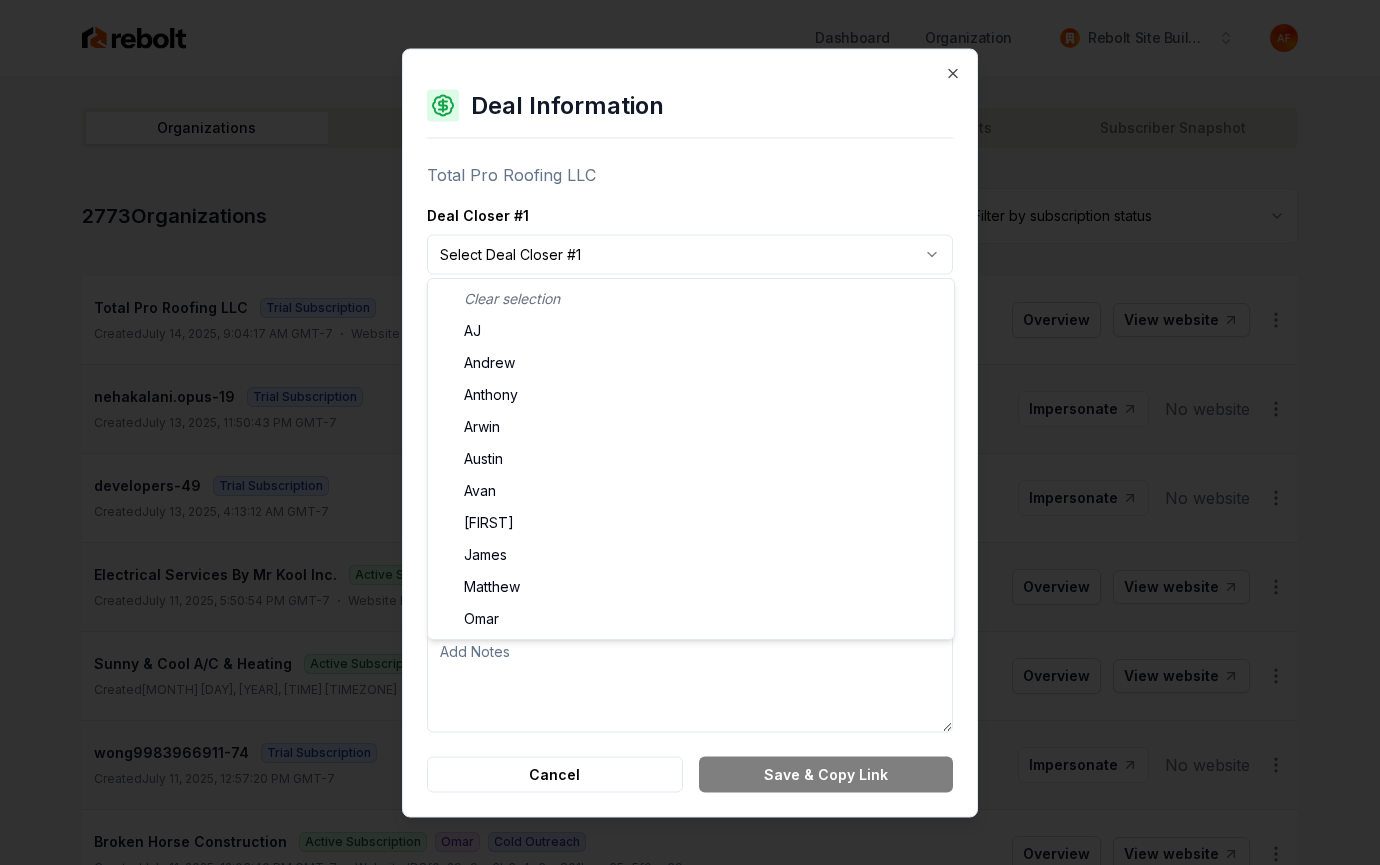 select on "**********" 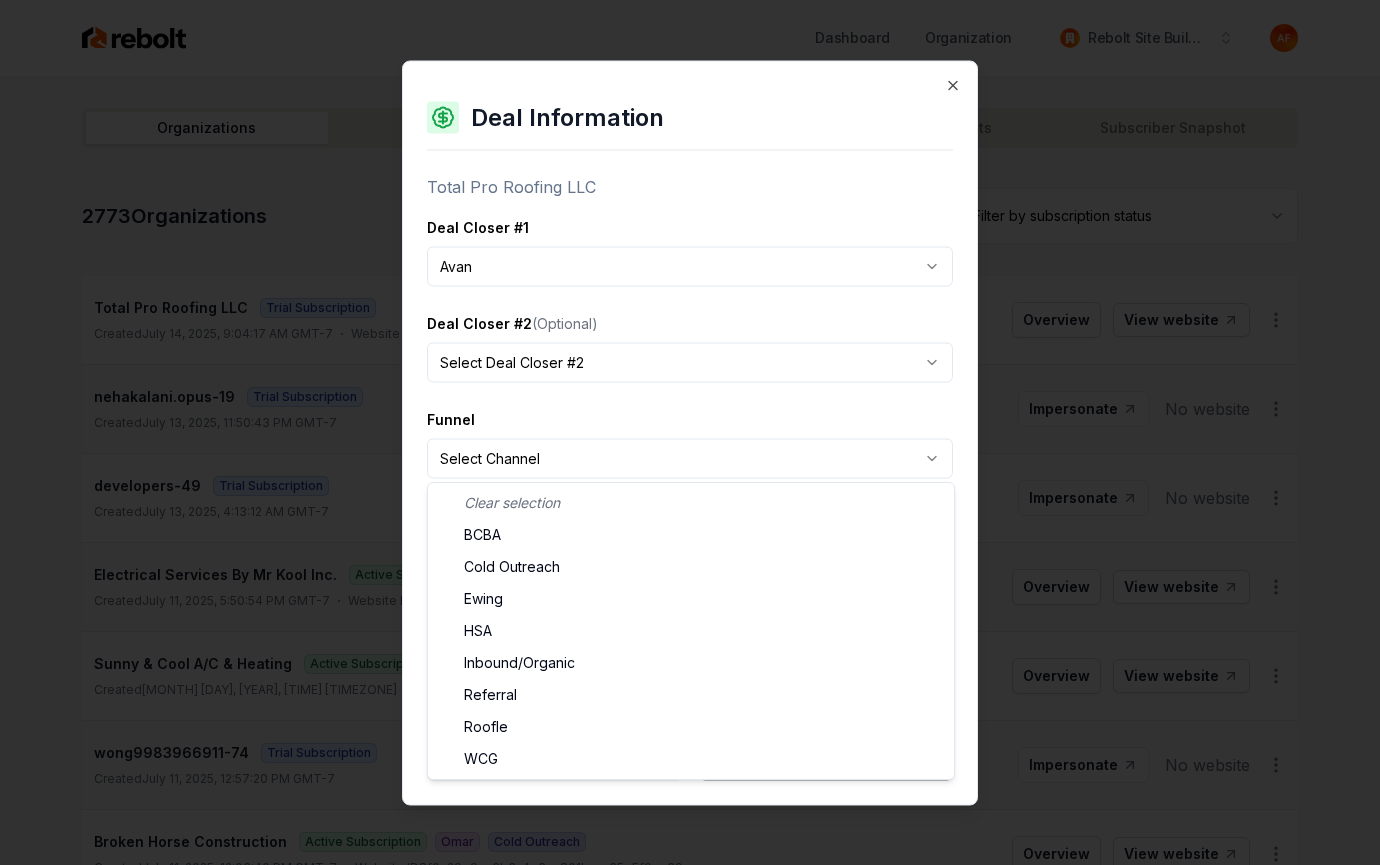 click on "Dashboard Organization Rebolt Site Builder Organizations Spam Review SMM Ongoing Insights Subscriber Snapshot 2773  Organizations Filter by subscription status Total Pro Roofing LLC Trial Subscription Created  July 14, 2025, 9:04:17 AM GMT-7   Website ID  f64e9562-f9e2-48db-b26f-53e8ecaab5d4 Overview View website nehakalani.opus-19 Trial Subscription Created  July 13, 2025, 11:50:43 PM GMT-7 Impersonate No website developers-49 Trial Subscription Created  July 13, 2025, 4:13:12 AM GMT-7 Impersonate No website Electrical Services By Mr Kool Inc. Active Subscription Andrew Cold Outreach Created  July 11, 2025, 5:50:54 PM GMT-7   Website ID  dc507015-a4ea-47e2-91ef-327c95c378e1 Overview View website Sunny & Cool A/C & Heating Active Subscription James Cold Outreach Created  July 11, 2025, 1:43:41 PM GMT-7   Website ID  2d53020a-12b8-487e-99a3-383a26315a6b Overview View website wong9983966911-74 Trial Subscription Created  July 11, 2025, 12:57:20 PM GMT-7 Impersonate No website Broken Horse Construction" at bounding box center [690, 432] 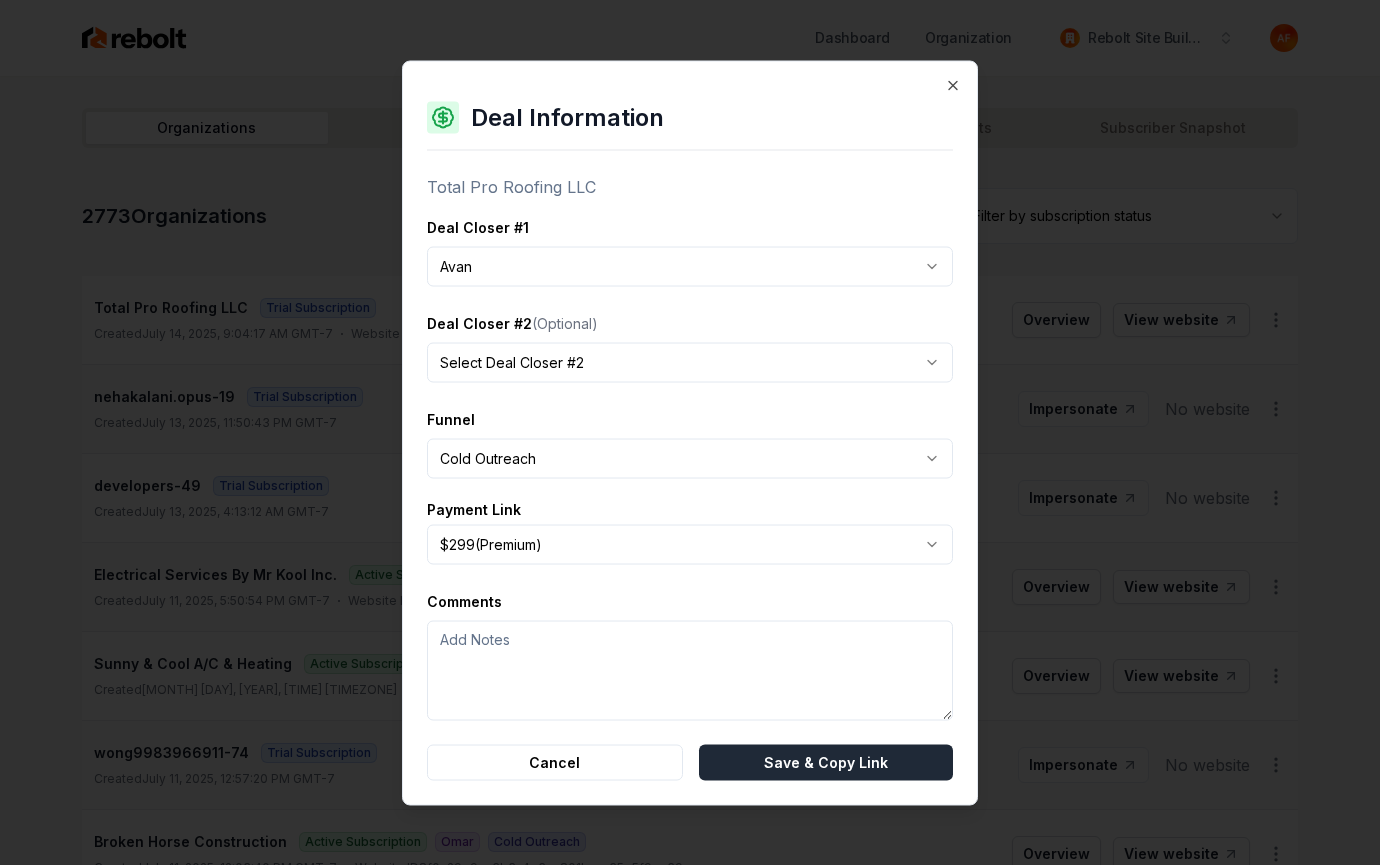 click on "Save & Copy Link" at bounding box center [826, 762] 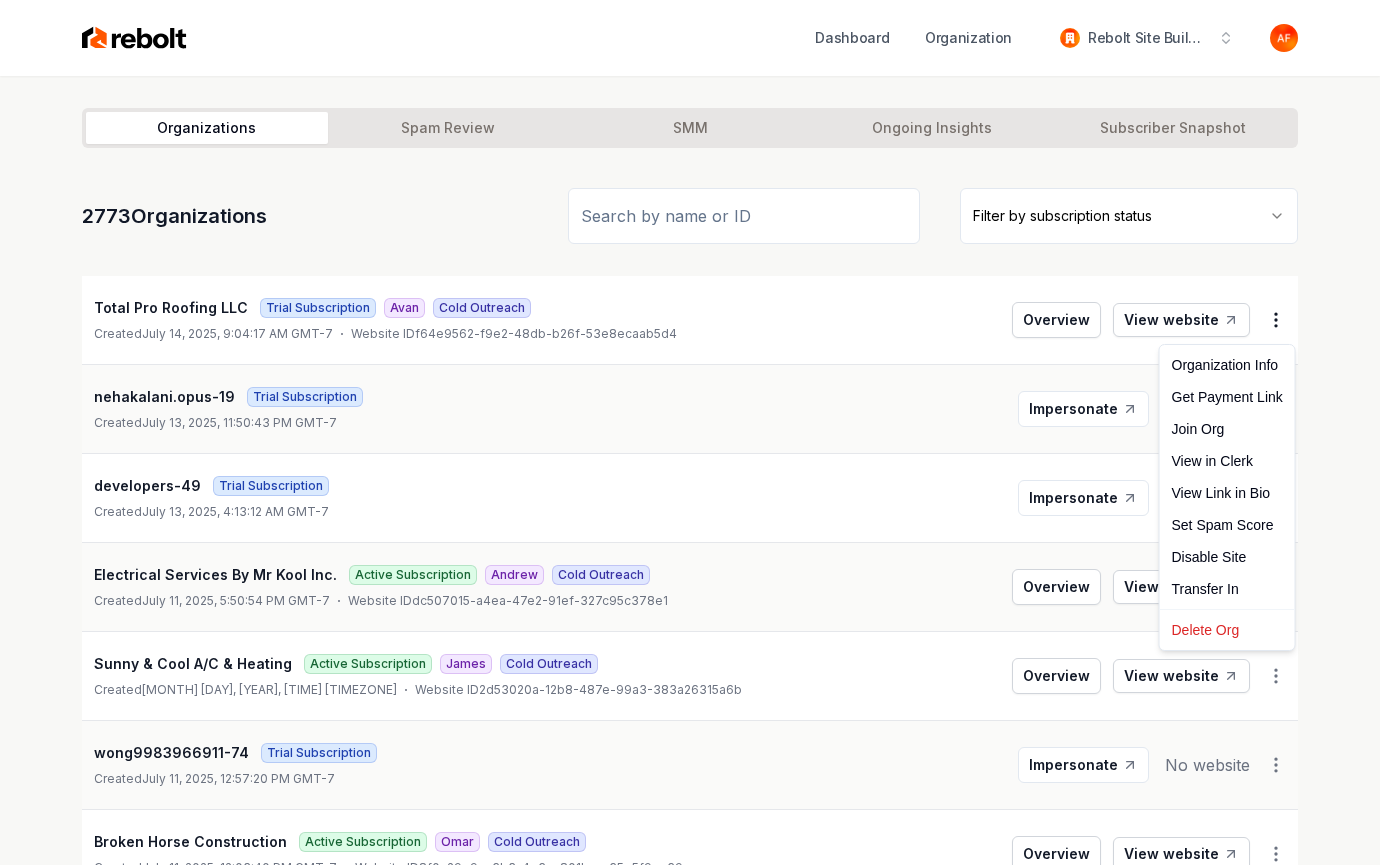 click on "Dashboard Organization Rebolt Site Builder Organizations Spam Review SMM Ongoing Insights Subscriber Snapshot 2773  Organizations Filter by subscription status Total Pro Roofing LLC Trial Subscription Avan Cold Outreach Created  July 14, 2025, 9:04:17 AM GMT-7   Website ID  f64e9562-f9e2-48db-b26f-53e8ecaab5d4 Overview View website nehakalani.opus-19 Trial Subscription Created  July 13, 2025, 11:50:43 PM GMT-7 Impersonate No website developers-49 Trial Subscription Created  July 13, 2025, 4:13:12 AM GMT-7 Impersonate No website Electrical Services By Mr Kool Inc. Active Subscription Andrew Cold Outreach Created  July 11, 2025, 5:50:54 PM GMT-7   Website ID  dc507015-a4ea-47e2-91ef-327c95c378e1 Overview View website Sunny & Cool A/C & Heating Active Subscription James Cold Outreach Created  July 11, 2025, 1:43:41 PM GMT-7   Website ID  2d53020a-12b8-487e-99a3-383a26315a6b Overview View website wong9983966911-74 Trial Subscription Created  July 11, 2025, 12:57:20 PM GMT-7 Impersonate No website Omar" at bounding box center (690, 432) 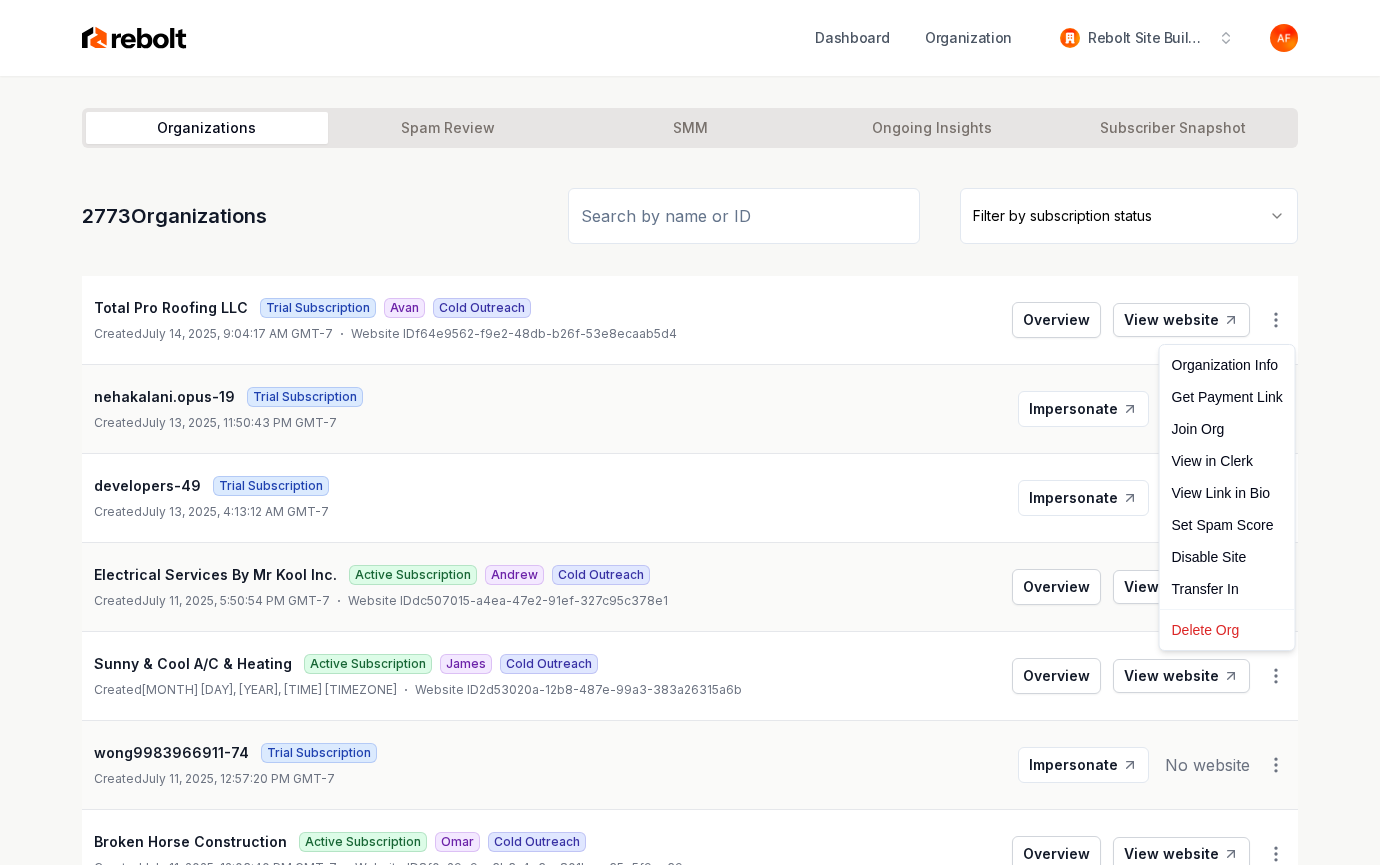 click on "Dashboard Organization Rebolt Site Builder Organizations Spam Review SMM Ongoing Insights Subscriber Snapshot 2773  Organizations Filter by subscription status Total Pro Roofing LLC Trial Subscription Avan Cold Outreach Created  July 14, 2025, 9:04:17 AM GMT-7   Website ID  f64e9562-f9e2-48db-b26f-53e8ecaab5d4 Overview View website nehakalani.opus-19 Trial Subscription Created  July 13, 2025, 11:50:43 PM GMT-7 Impersonate No website developers-49 Trial Subscription Created  July 13, 2025, 4:13:12 AM GMT-7 Impersonate No website Electrical Services By Mr Kool Inc. Active Subscription Andrew Cold Outreach Created  July 11, 2025, 5:50:54 PM GMT-7   Website ID  dc507015-a4ea-47e2-91ef-327c95c378e1 Overview View website Sunny & Cool A/C & Heating Active Subscription James Cold Outreach Created  July 11, 2025, 1:43:41 PM GMT-7   Website ID  2d53020a-12b8-487e-99a3-383a26315a6b Overview View website wong9983966911-74 Trial Subscription Created  July 11, 2025, 12:57:20 PM GMT-7 Impersonate No website Omar" at bounding box center [690, 432] 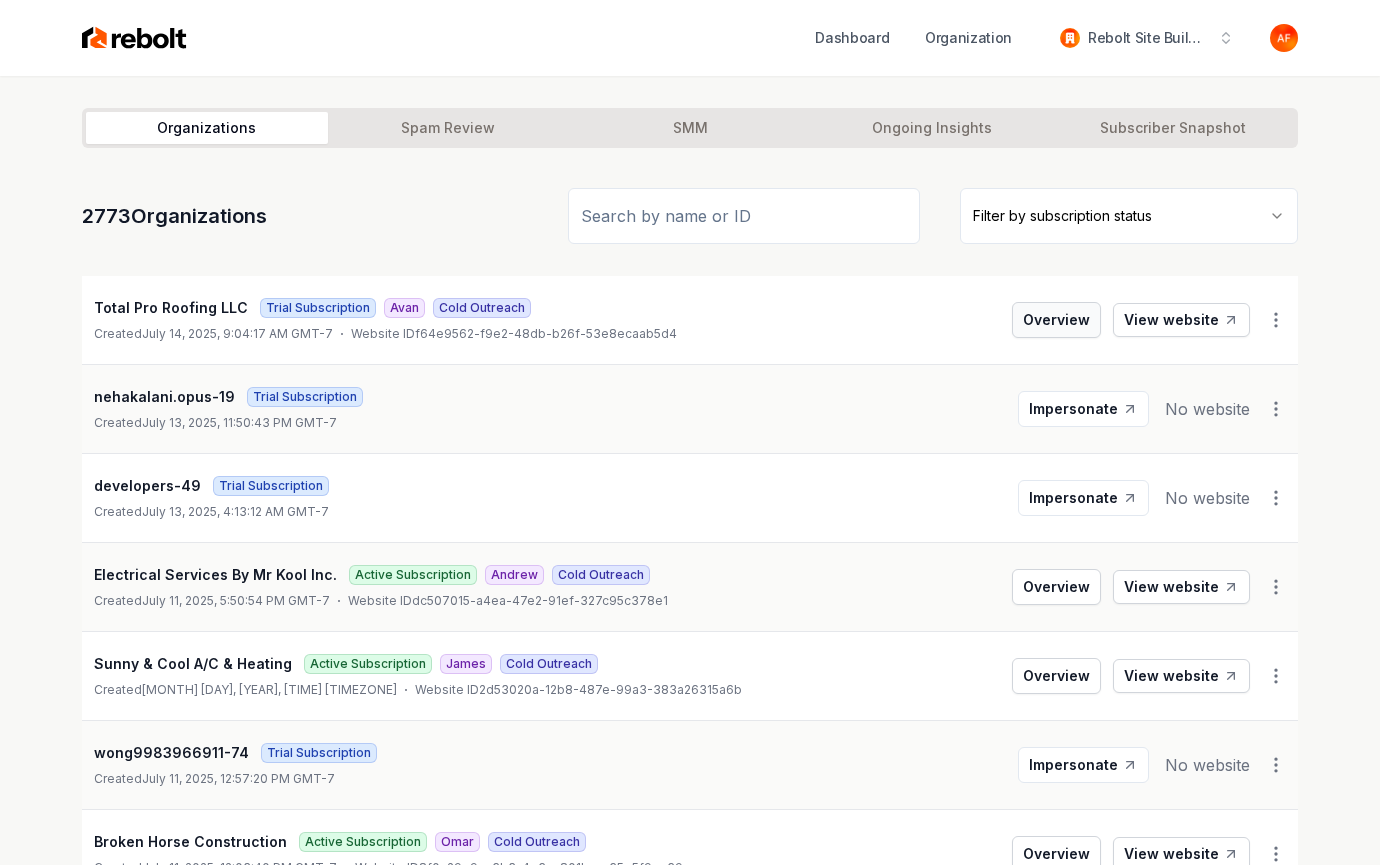 click on "Overview" at bounding box center (1056, 320) 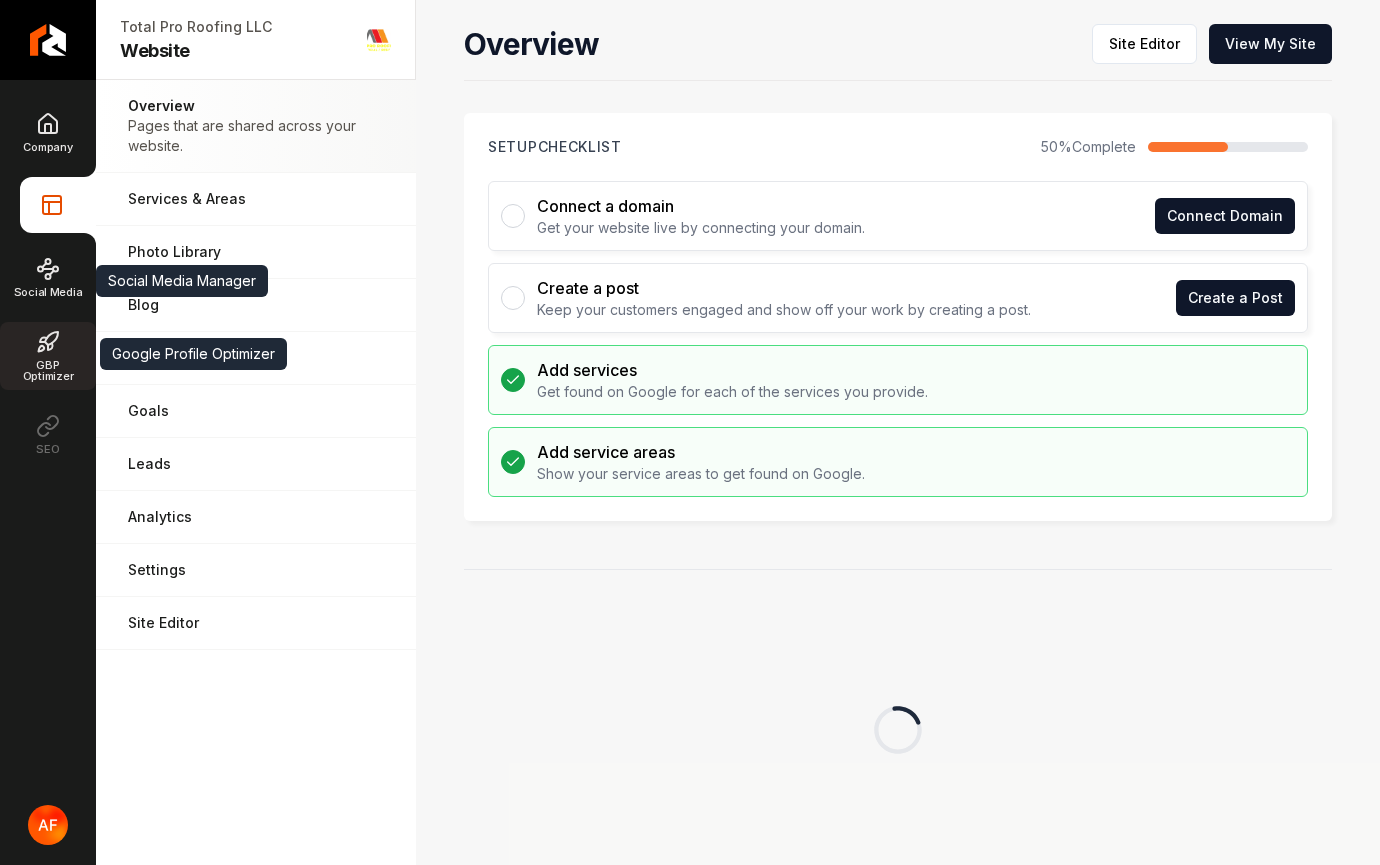click on "GBP Optimizer" at bounding box center (48, 371) 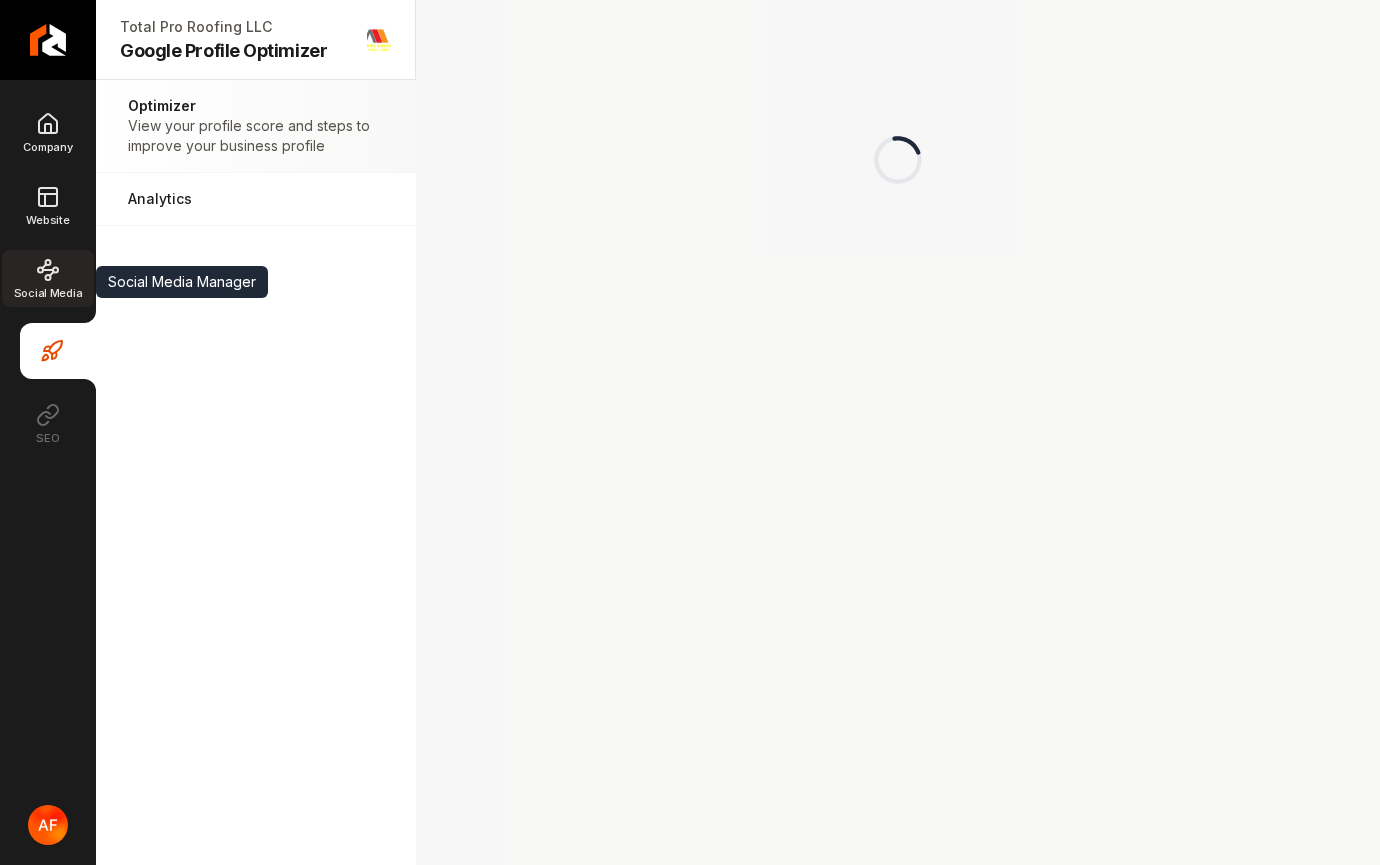 click on "Social Media" at bounding box center (48, 278) 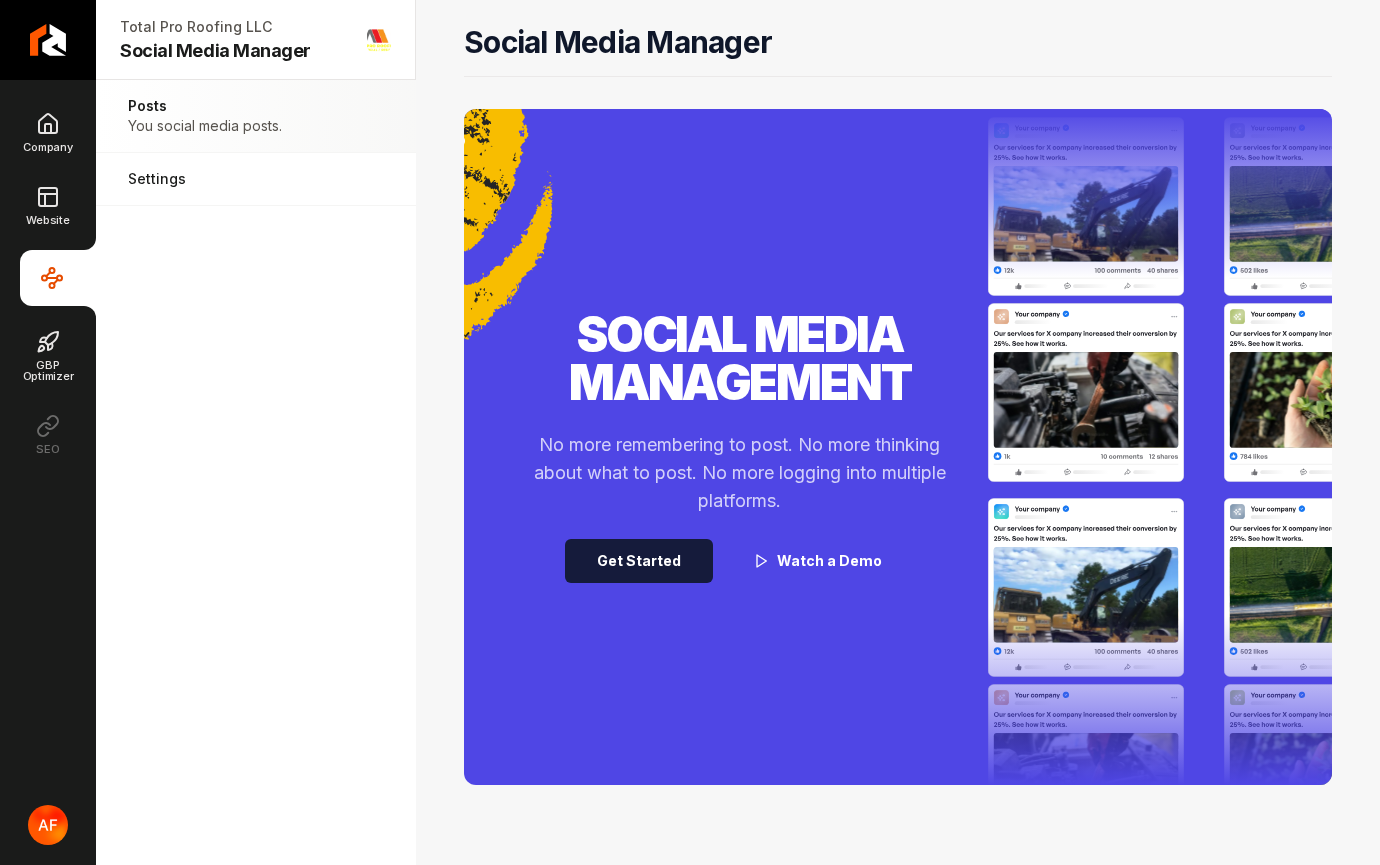 click on "Get Started" at bounding box center (639, 561) 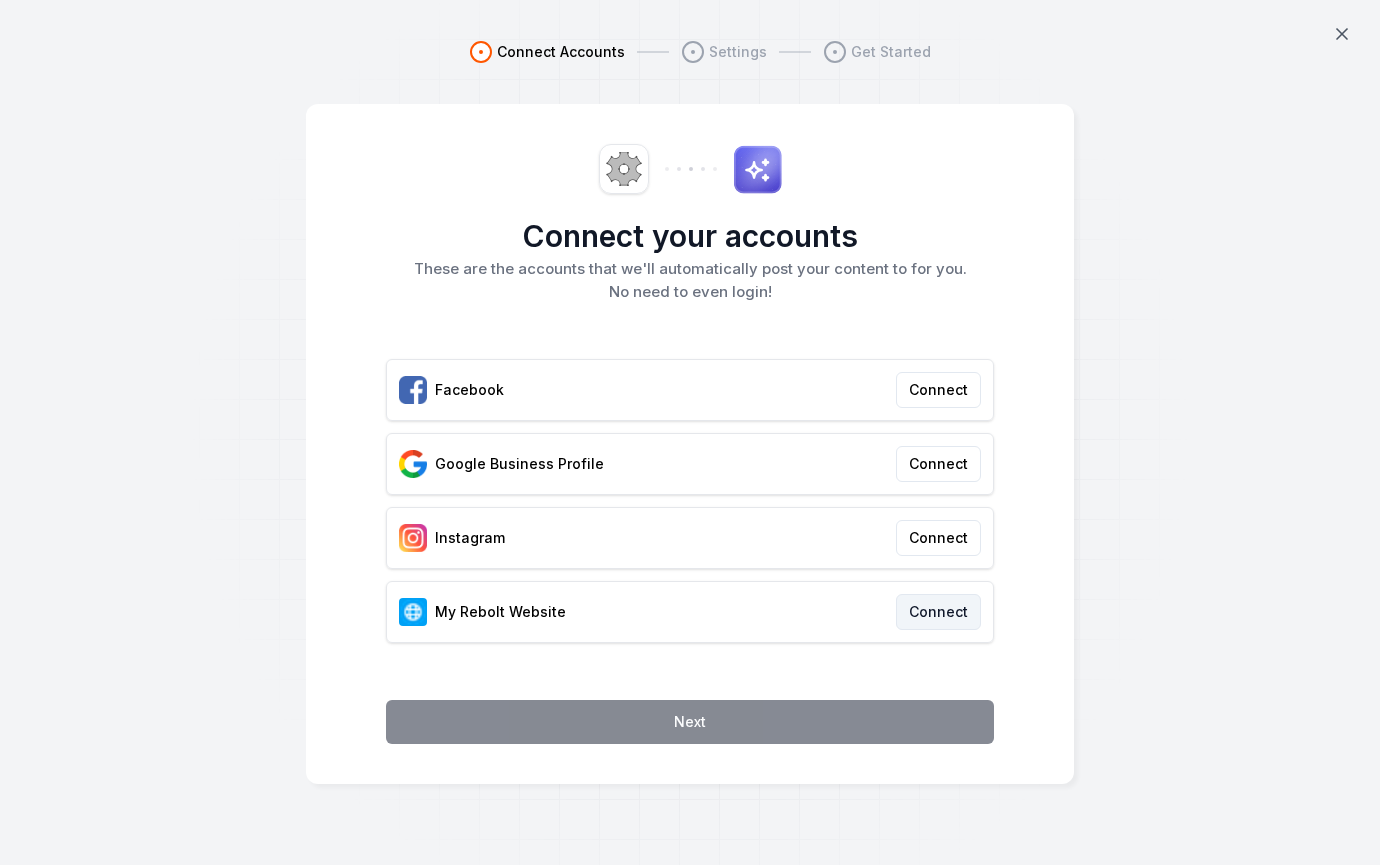 click on "Connect" at bounding box center [938, 612] 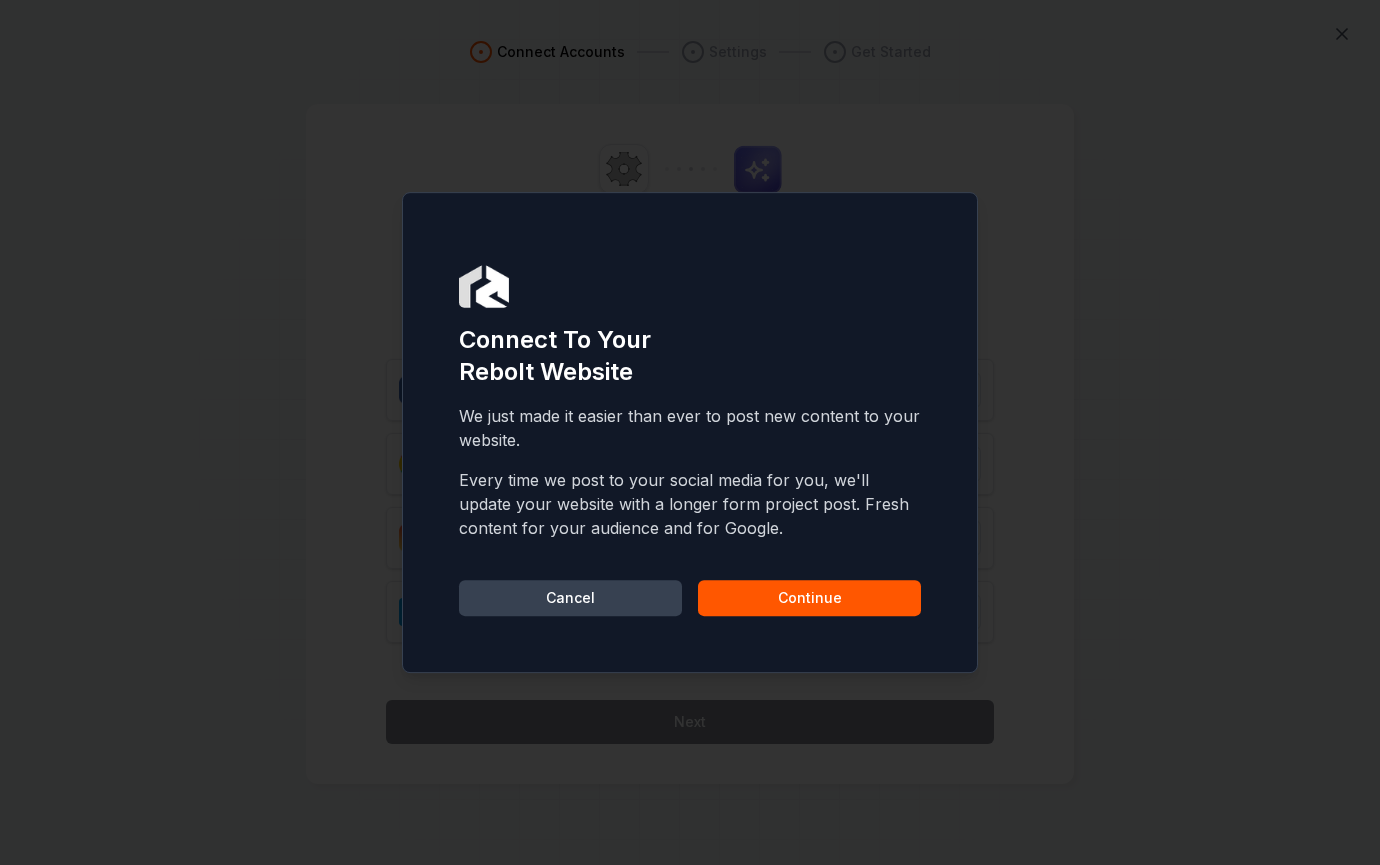 click on "Continue" at bounding box center (809, 598) 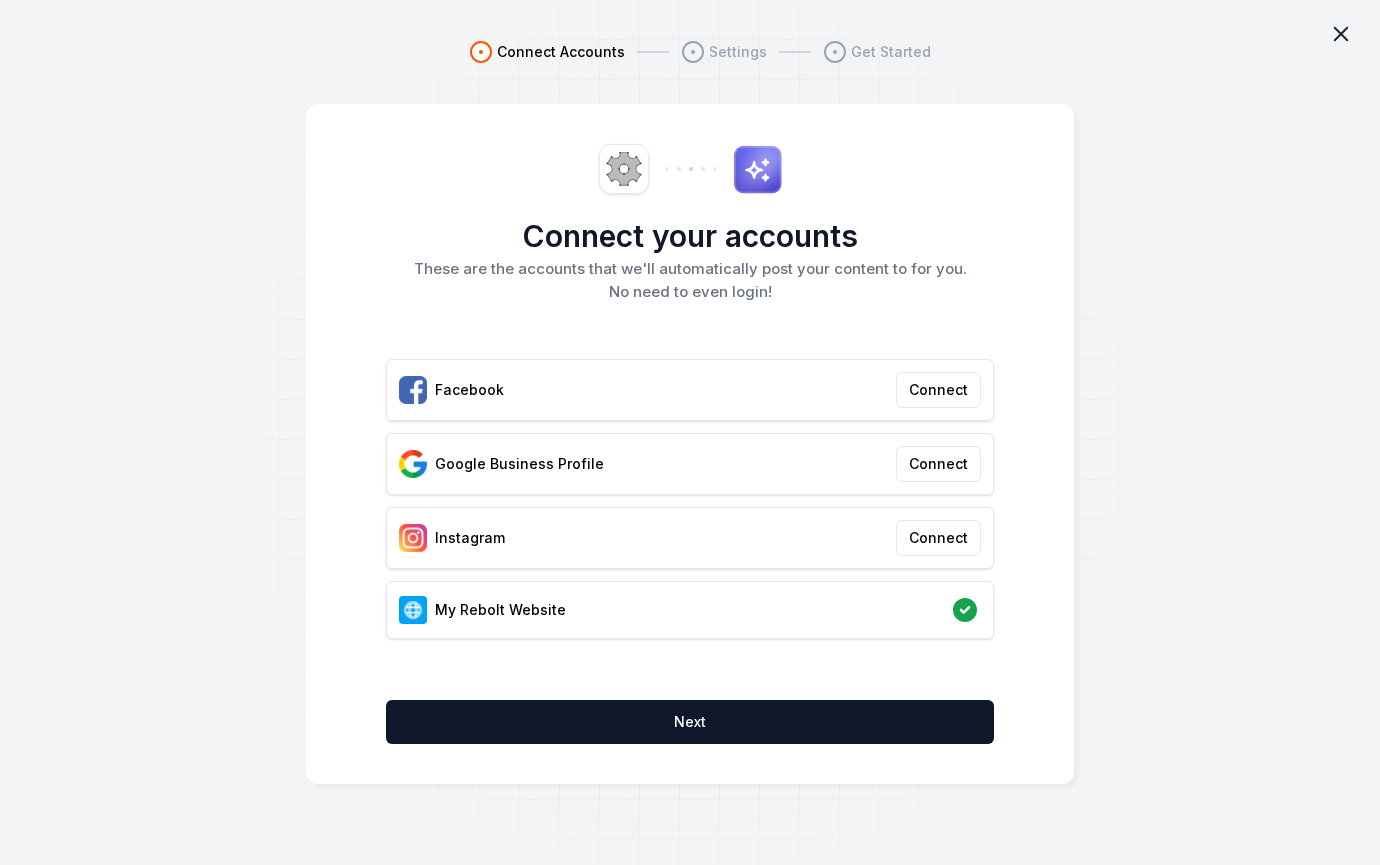 click 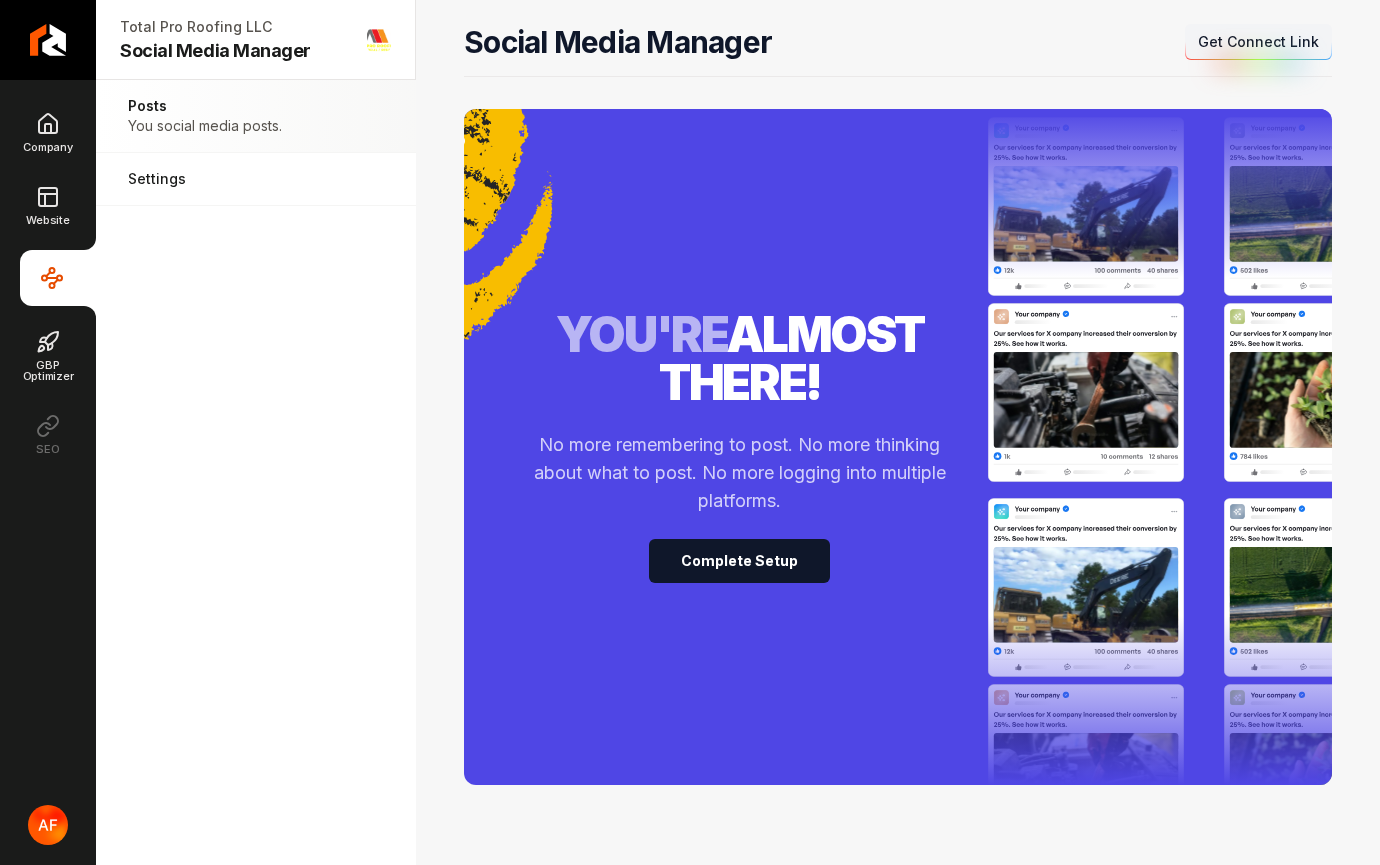 click on "Get Connect Link" at bounding box center (1258, 42) 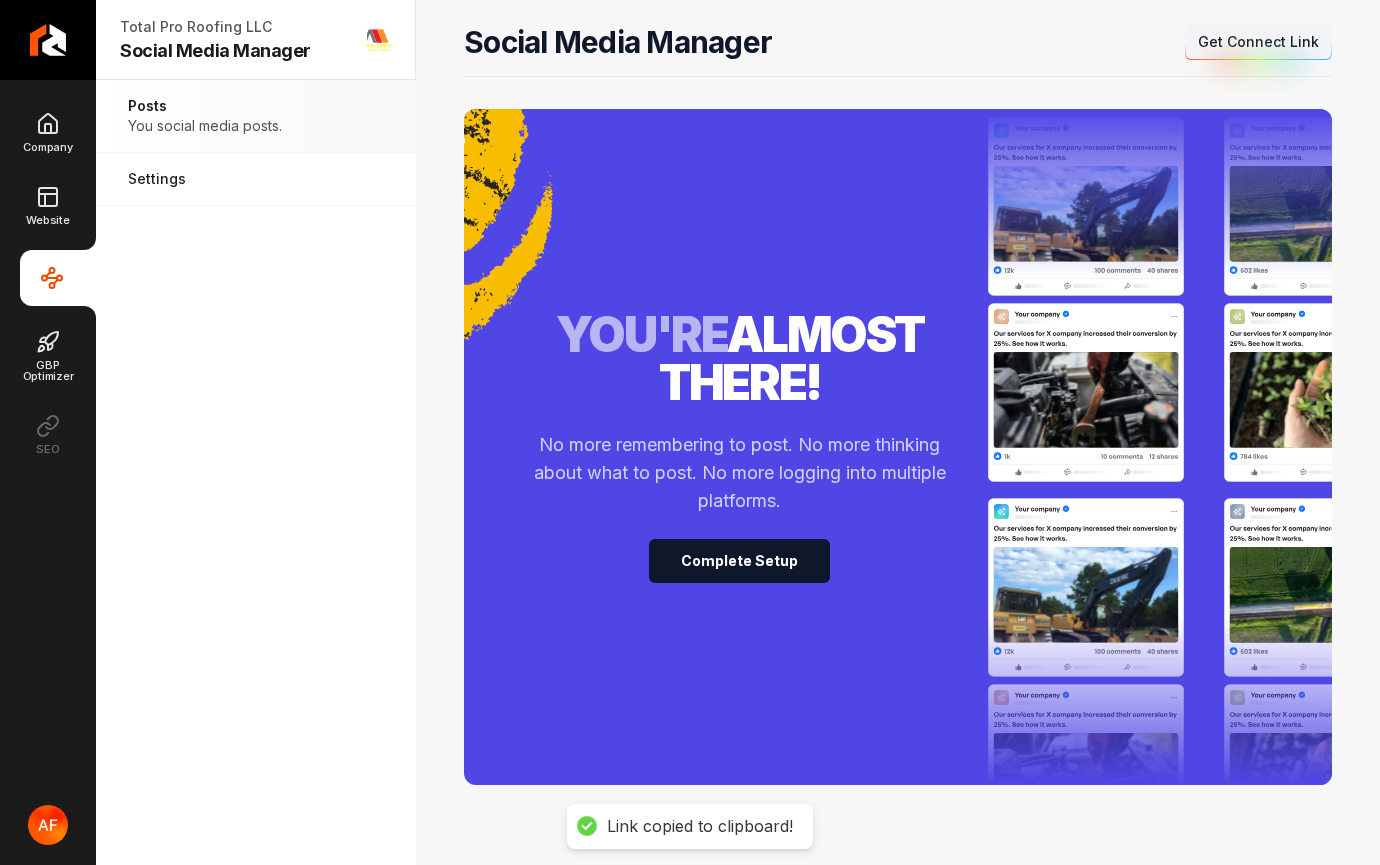 click on "Get Connect Link" at bounding box center (1258, 42) 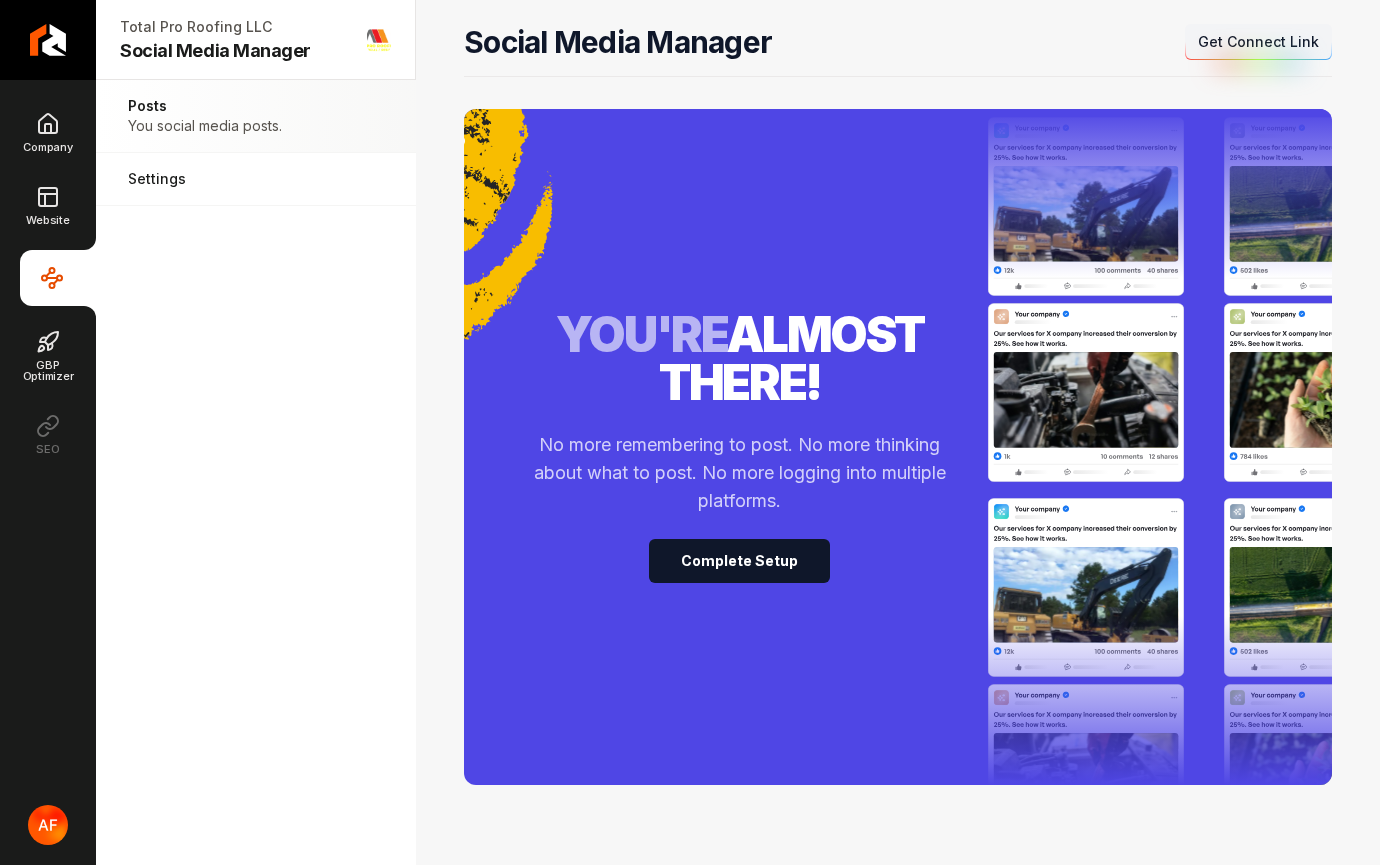 click on "you're  almost there! No more remembering to post. No more thinking about what to post. No more logging into multiple platforms. Complete Setup" at bounding box center (898, 447) 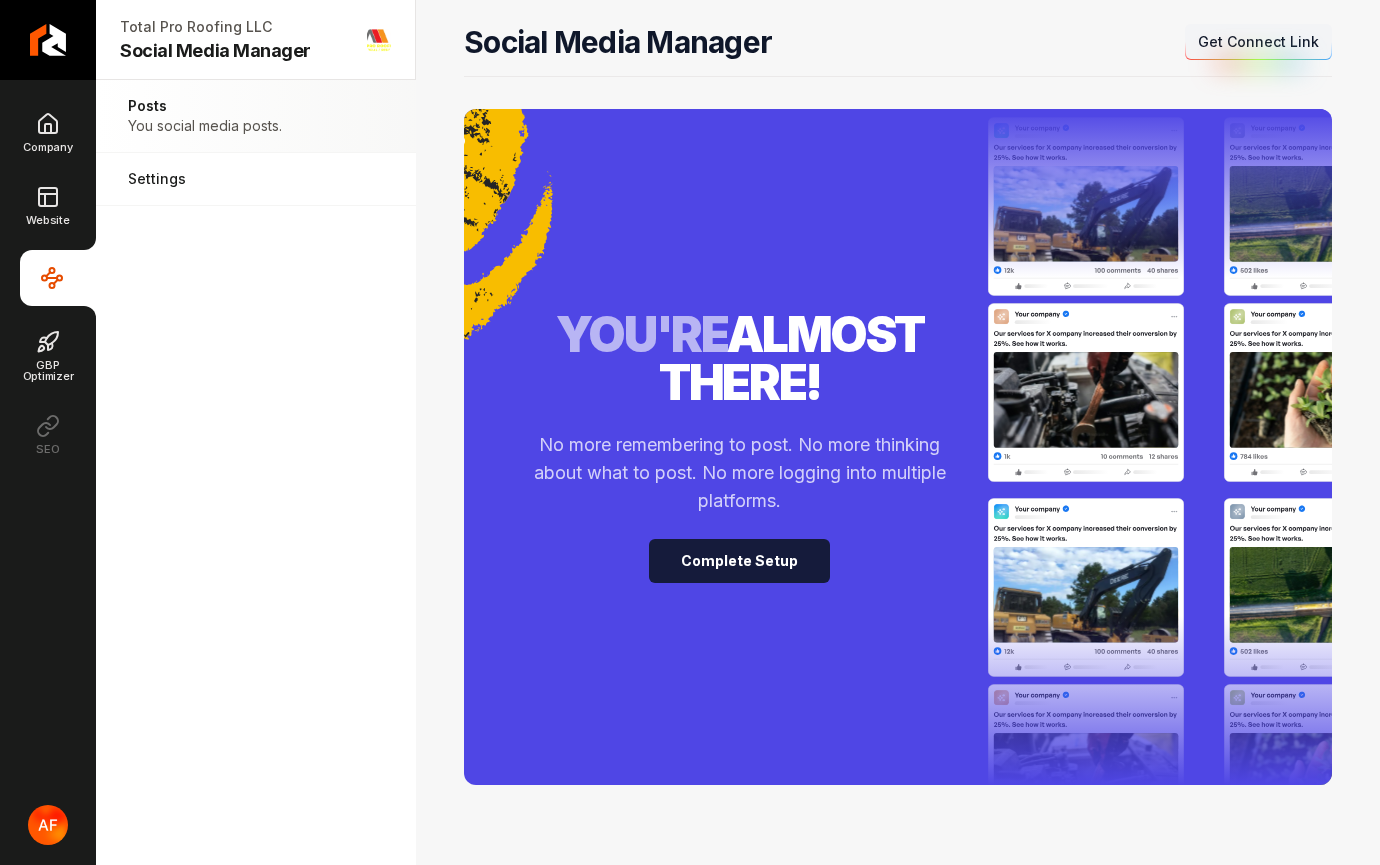 click on "Complete Setup" at bounding box center [739, 561] 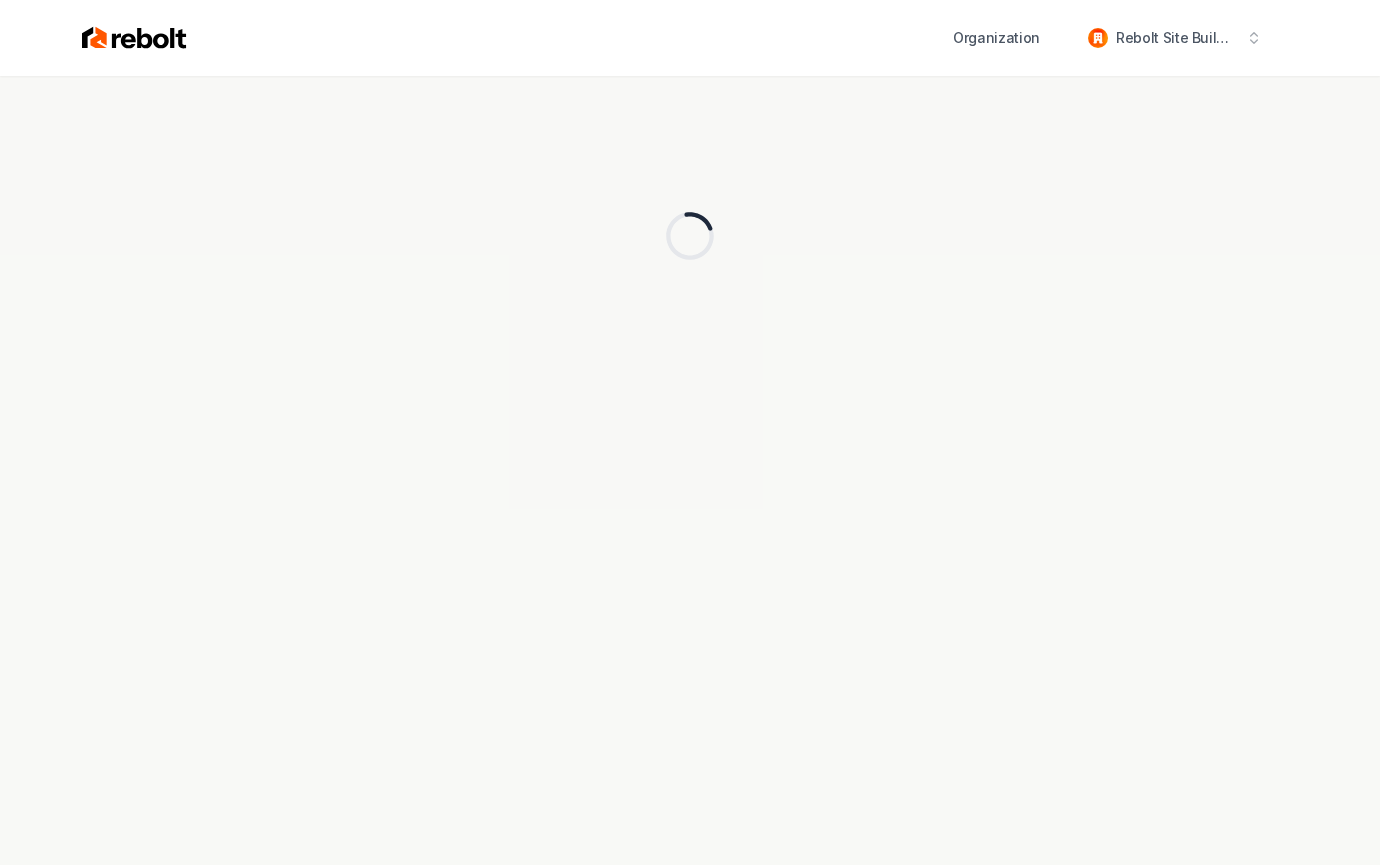 scroll, scrollTop: 0, scrollLeft: 0, axis: both 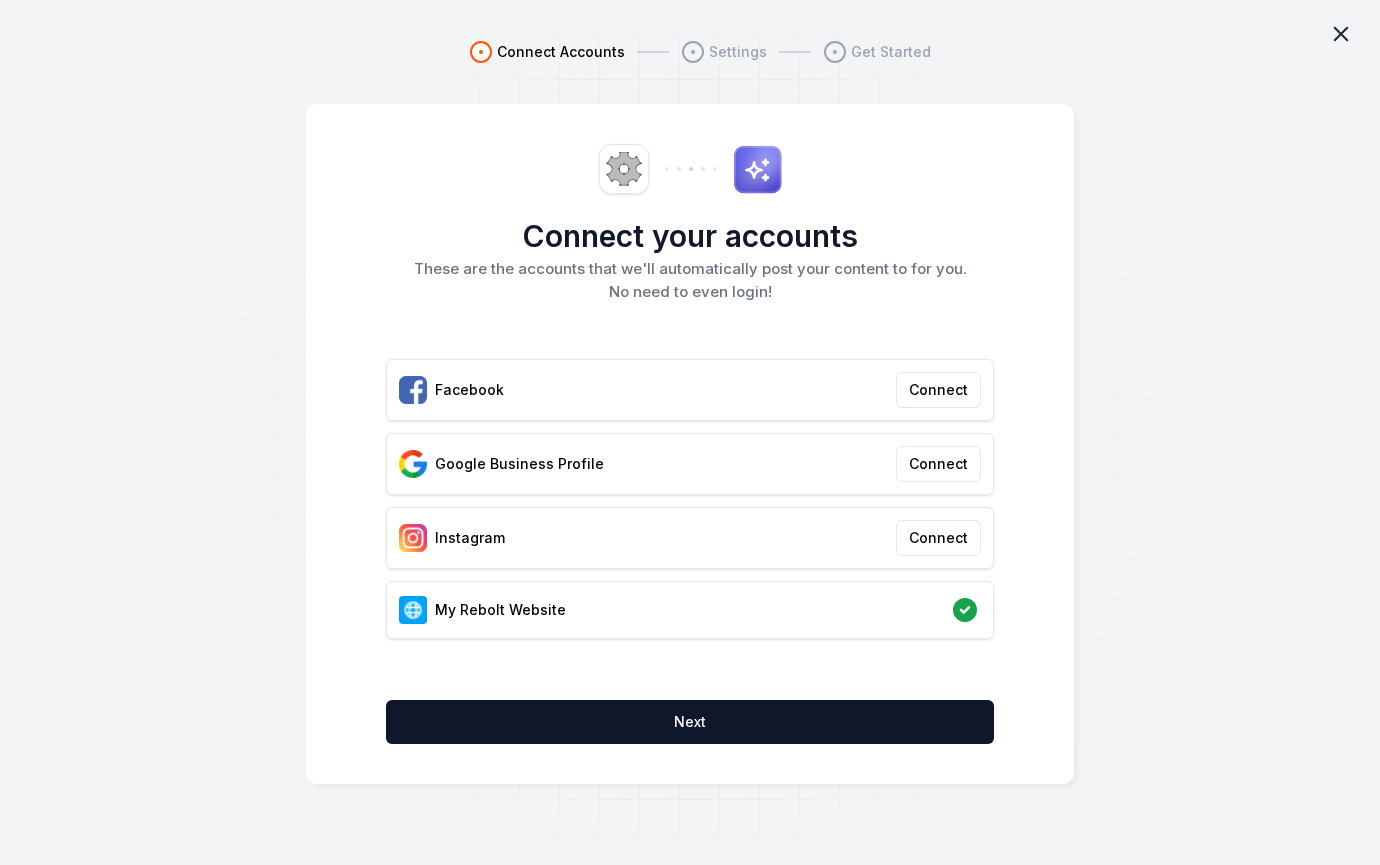 click 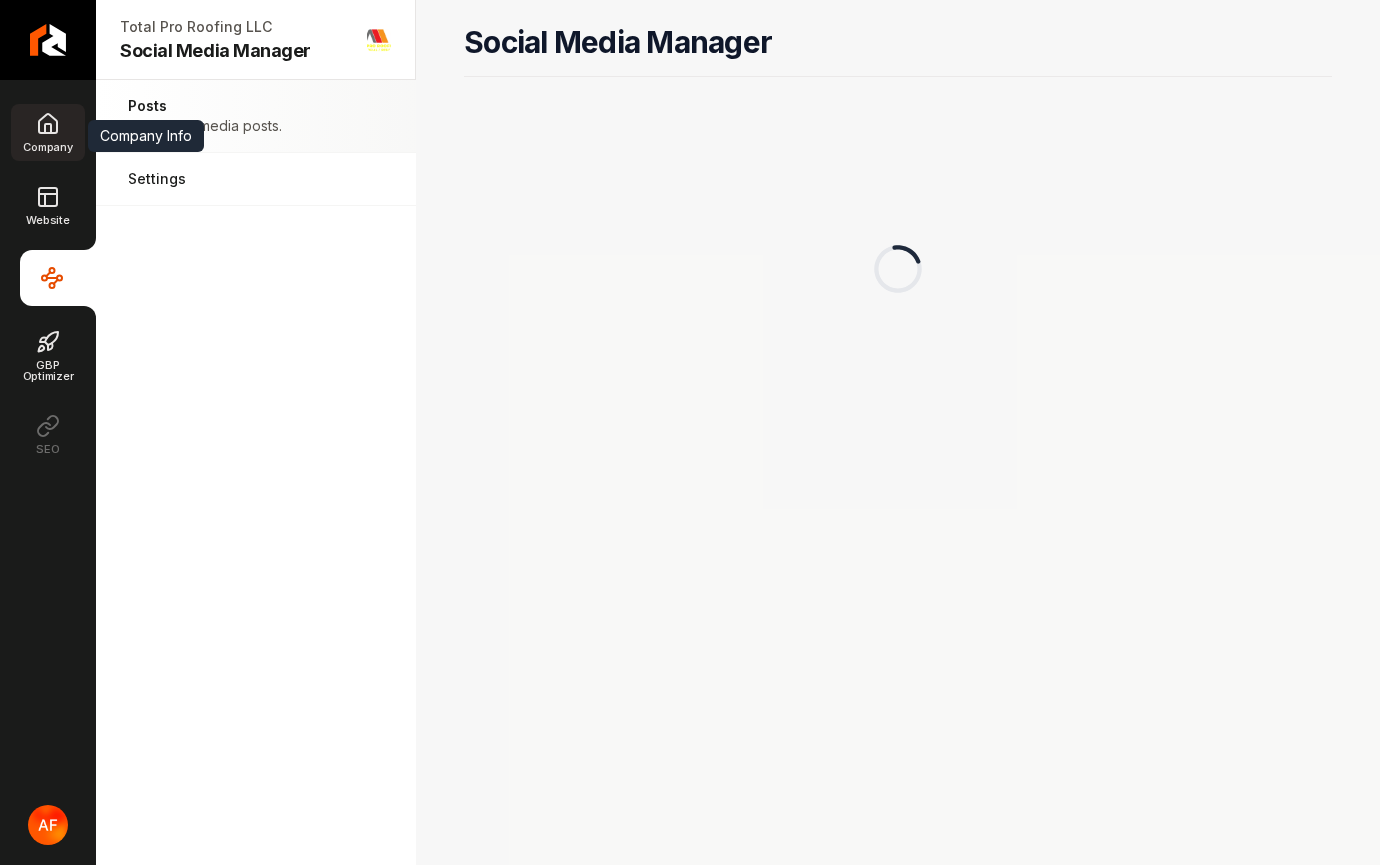 click on "Company" at bounding box center (47, 132) 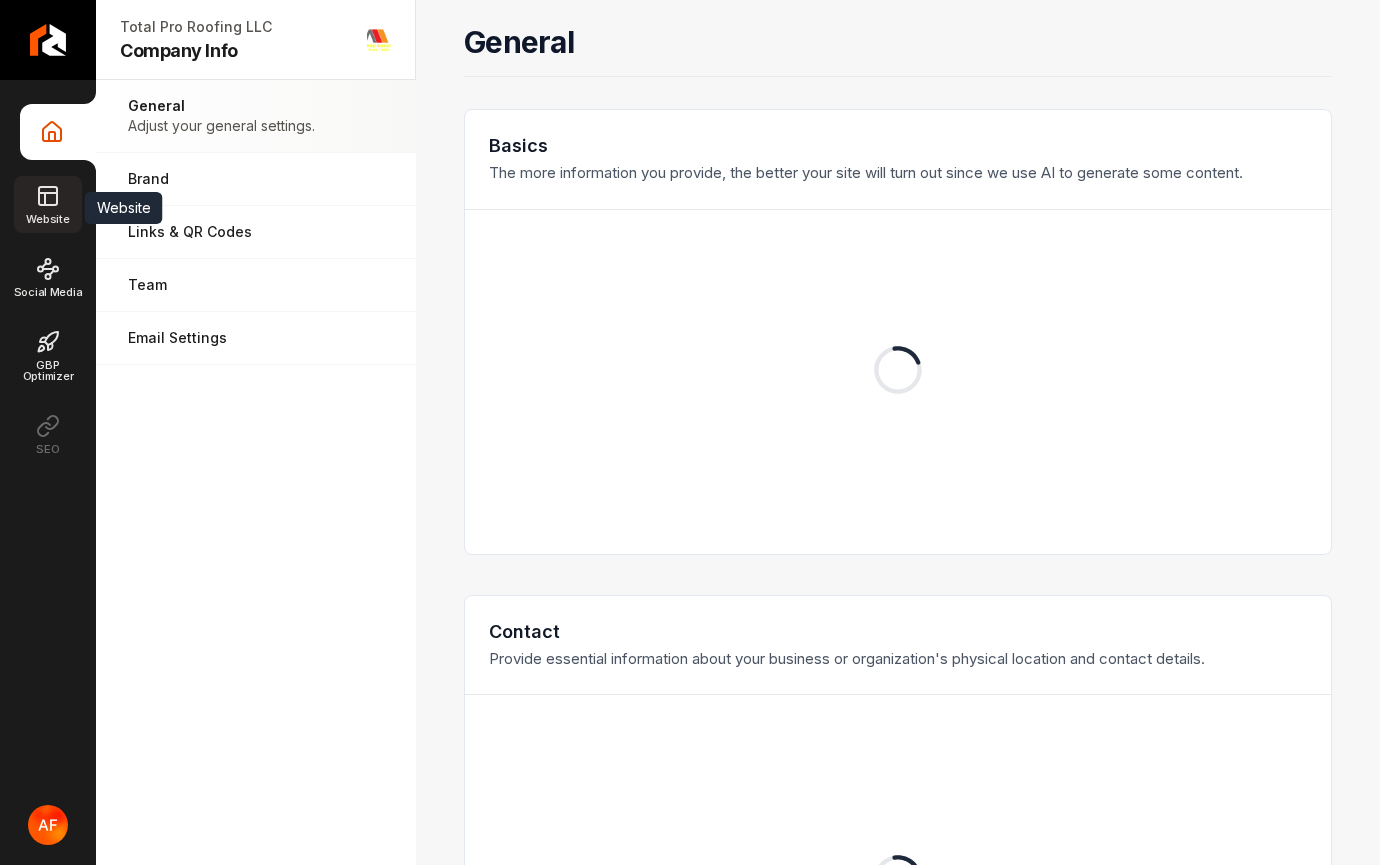 click 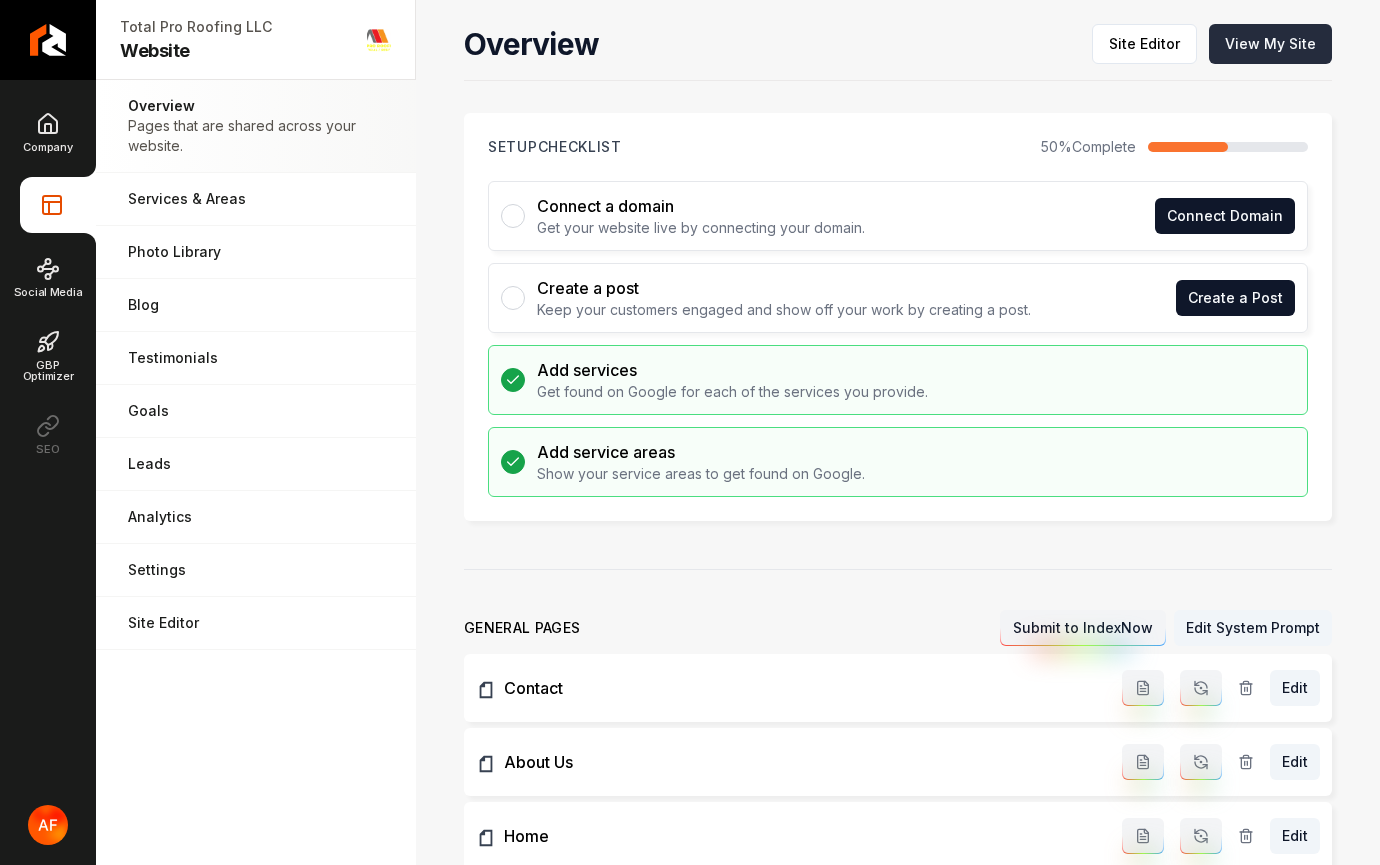 click on "View My Site" at bounding box center [1270, 44] 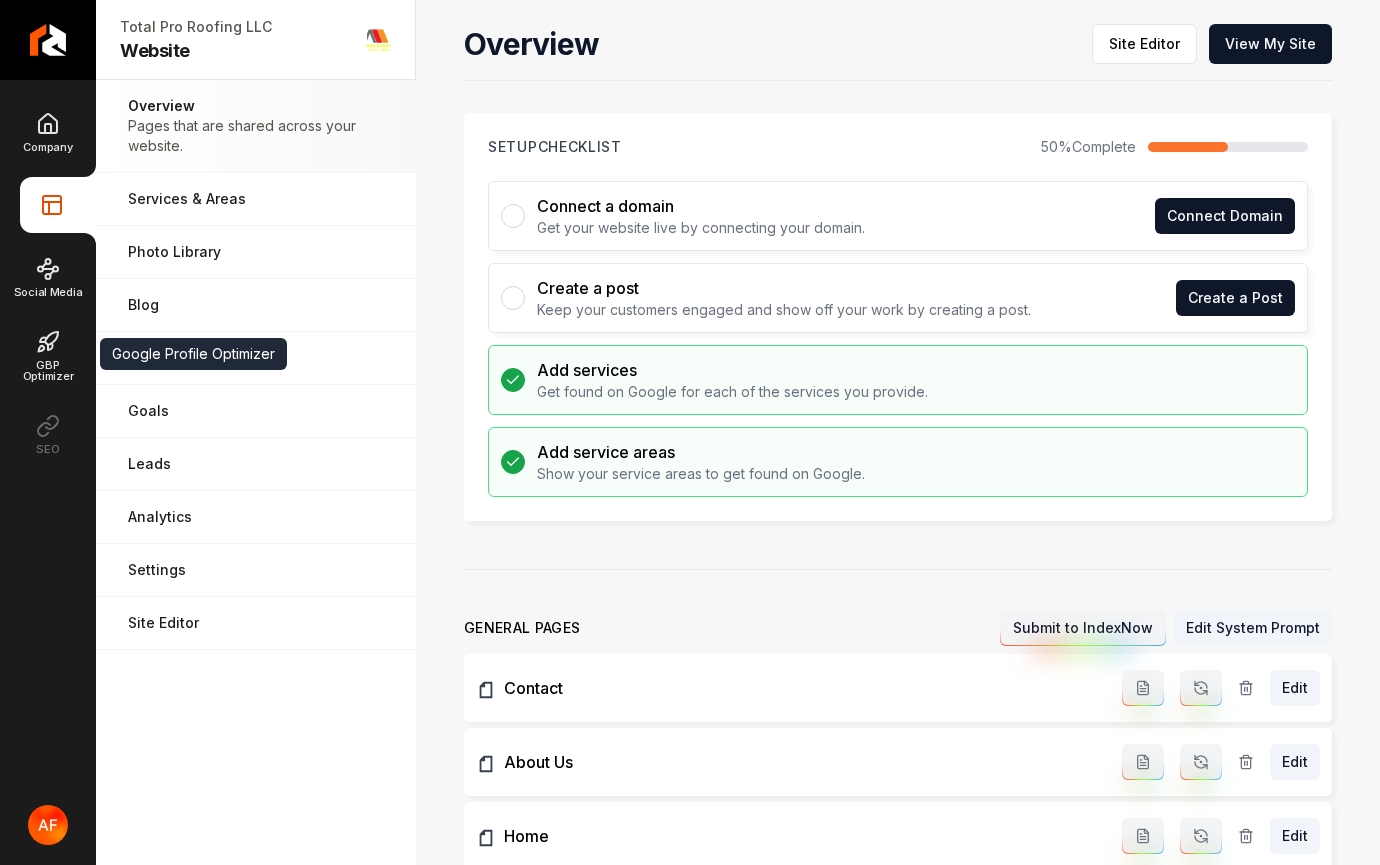 click on "Company Website Social Media GBP Optimizer Google Profile Optimizer   Google Profile Optimizer   SEO" at bounding box center [48, 283] 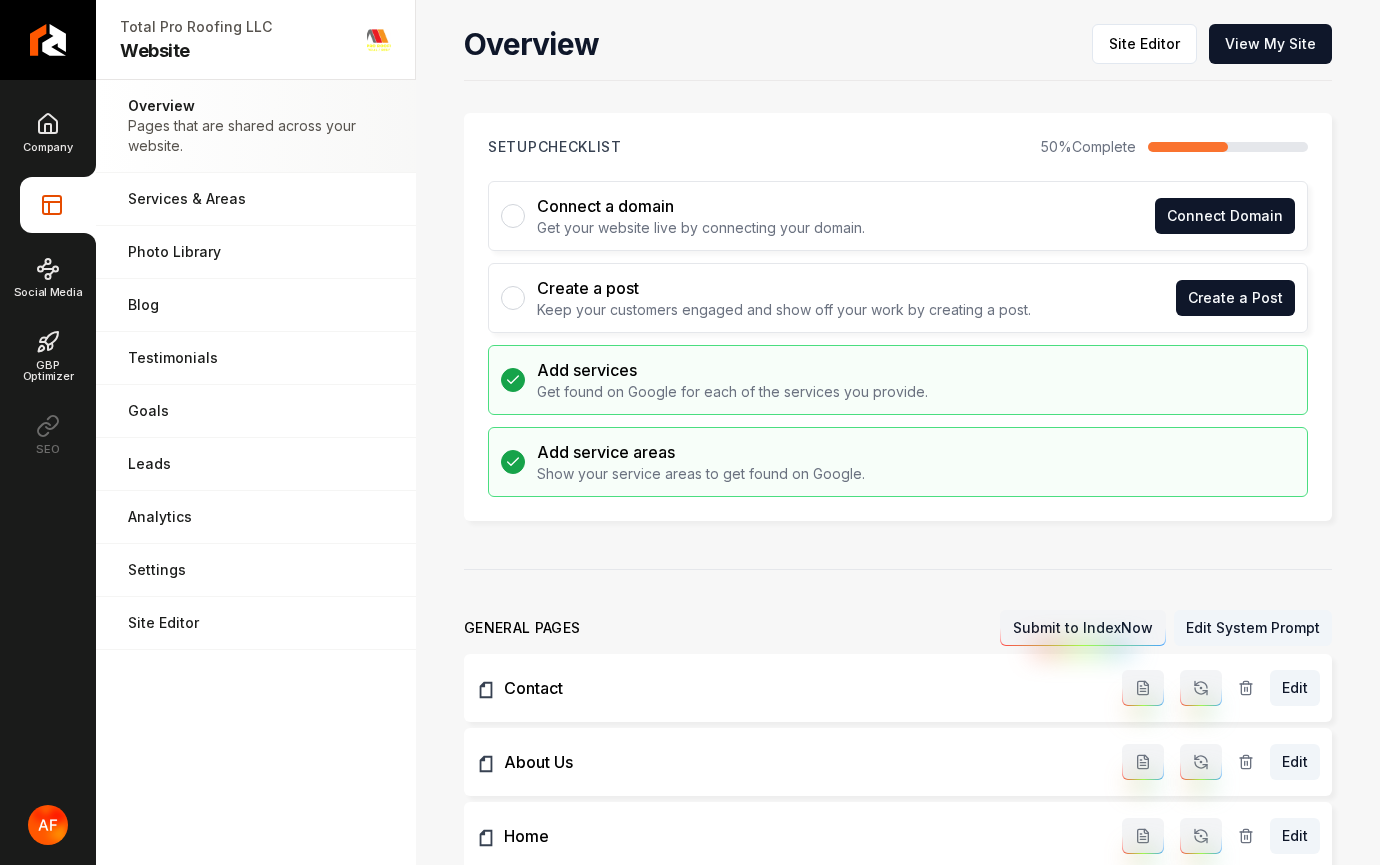 click on "Company Website Social Media GBP Optimizer SEO" at bounding box center (48, 283) 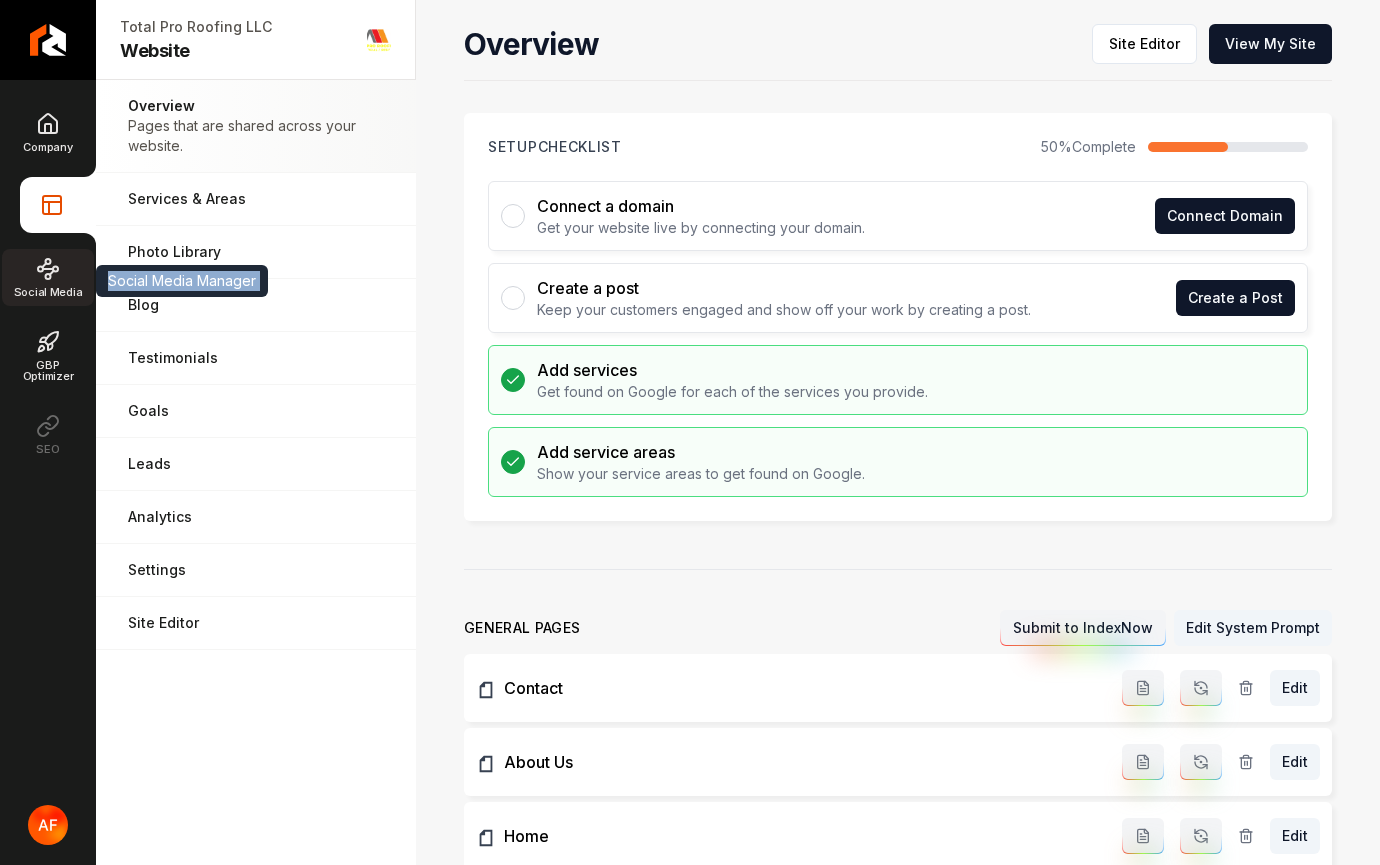 click on "Social Media" at bounding box center [48, 292] 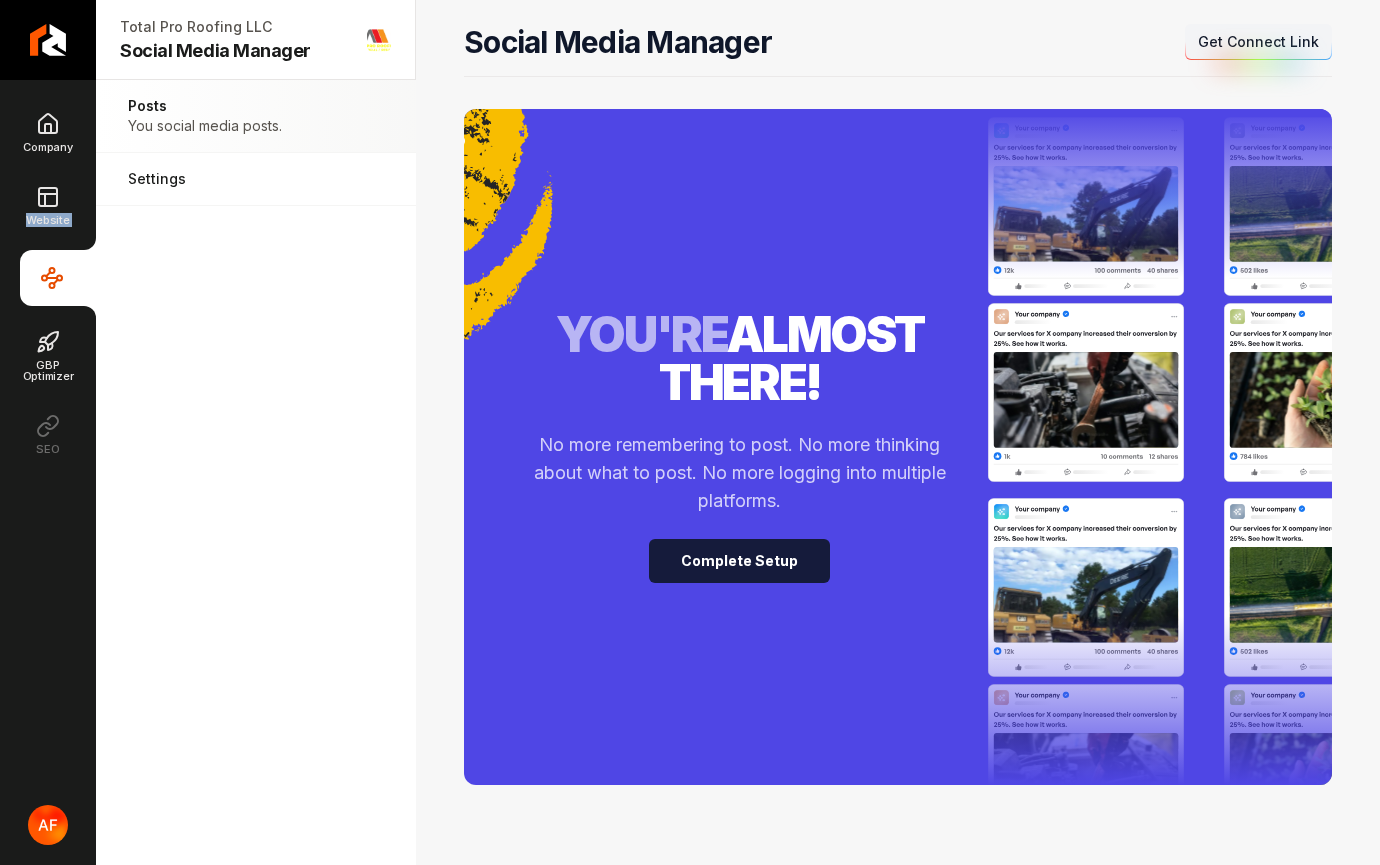 click on "Complete Setup" at bounding box center (739, 561) 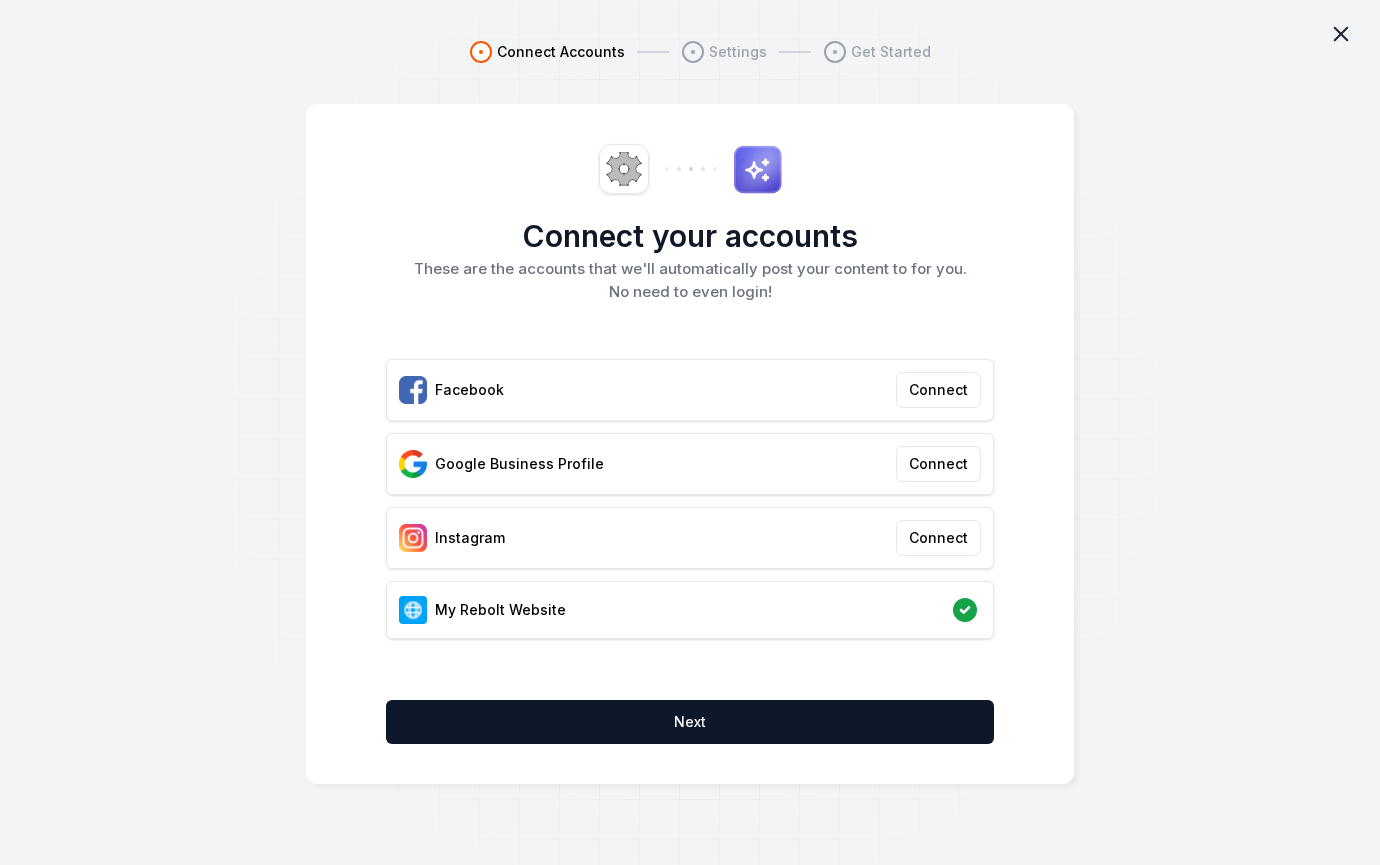click 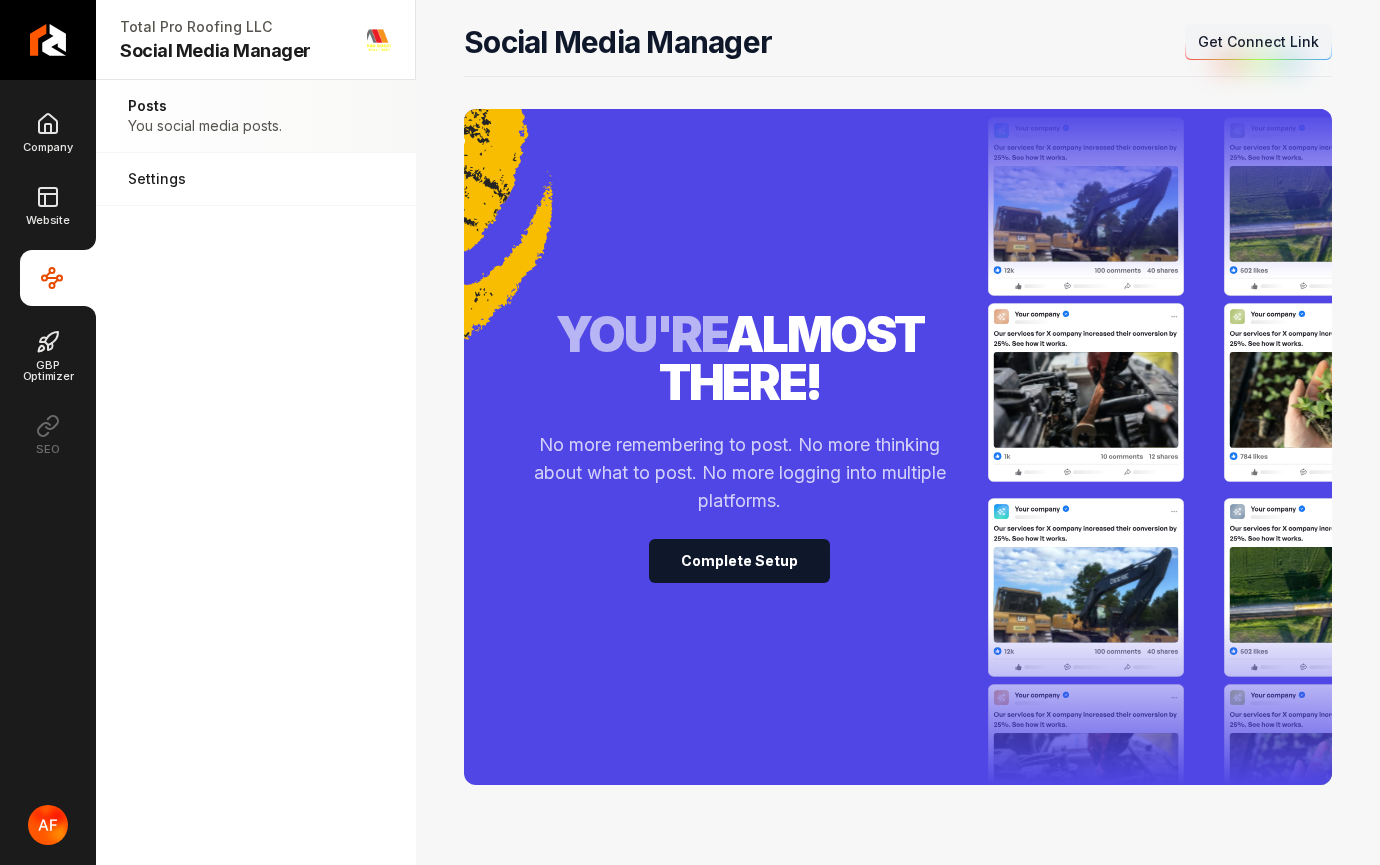 click on "Connect Link Get Connect Link" at bounding box center [1258, 42] 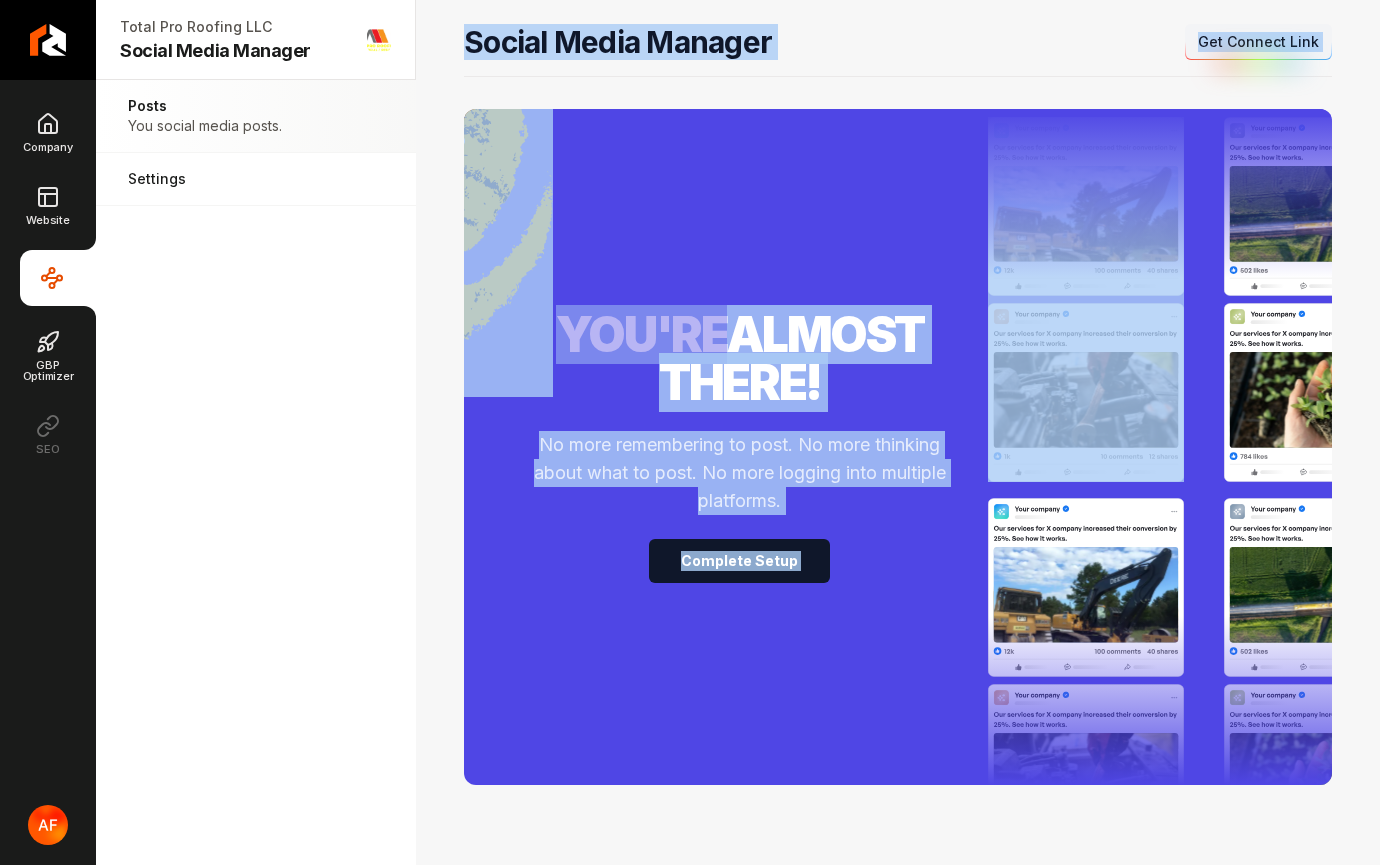 drag, startPoint x: 469, startPoint y: 41, endPoint x: 856, endPoint y: 75, distance: 388.49066 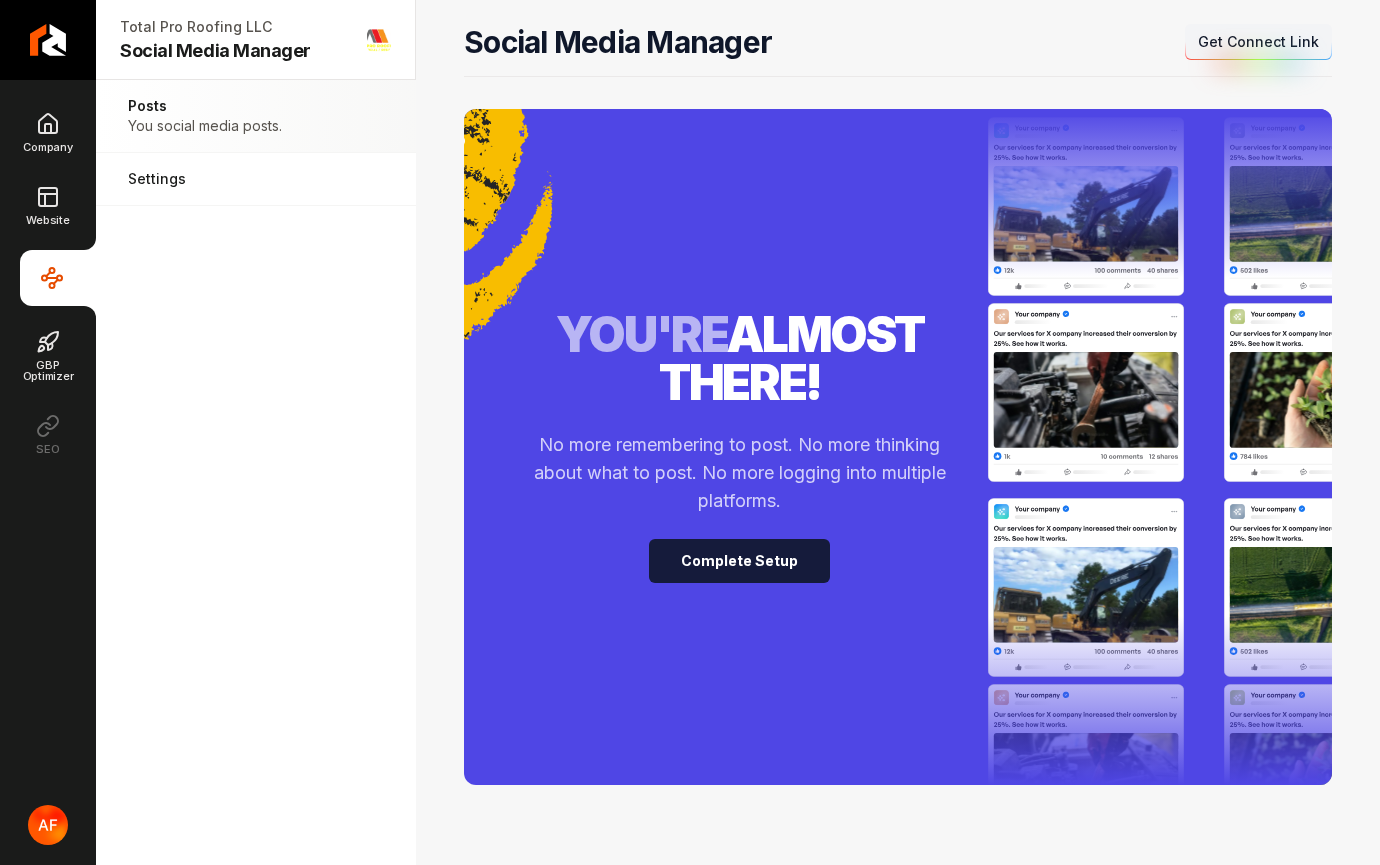 click on "Complete Setup" at bounding box center (739, 561) 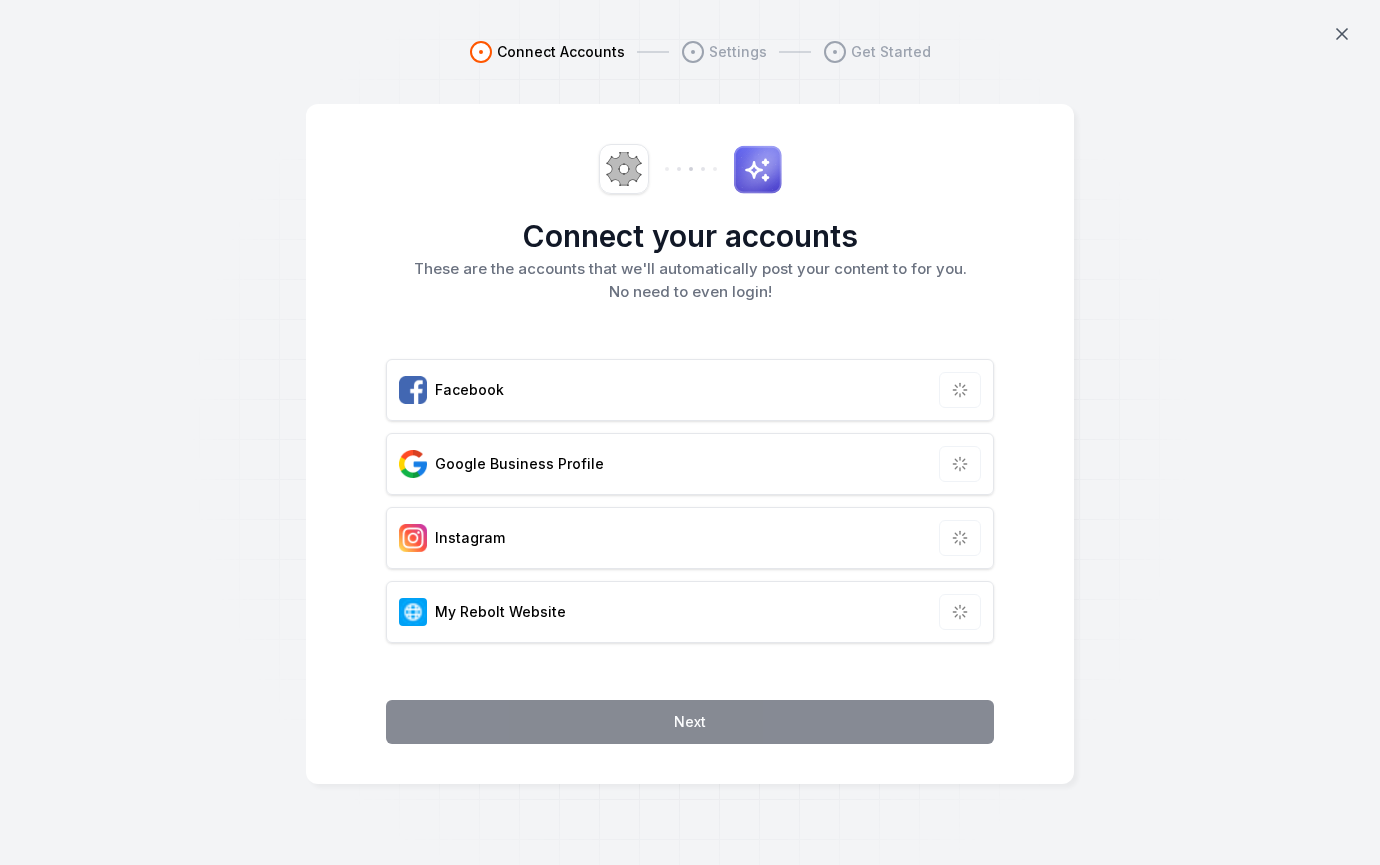 scroll, scrollTop: 0, scrollLeft: 0, axis: both 